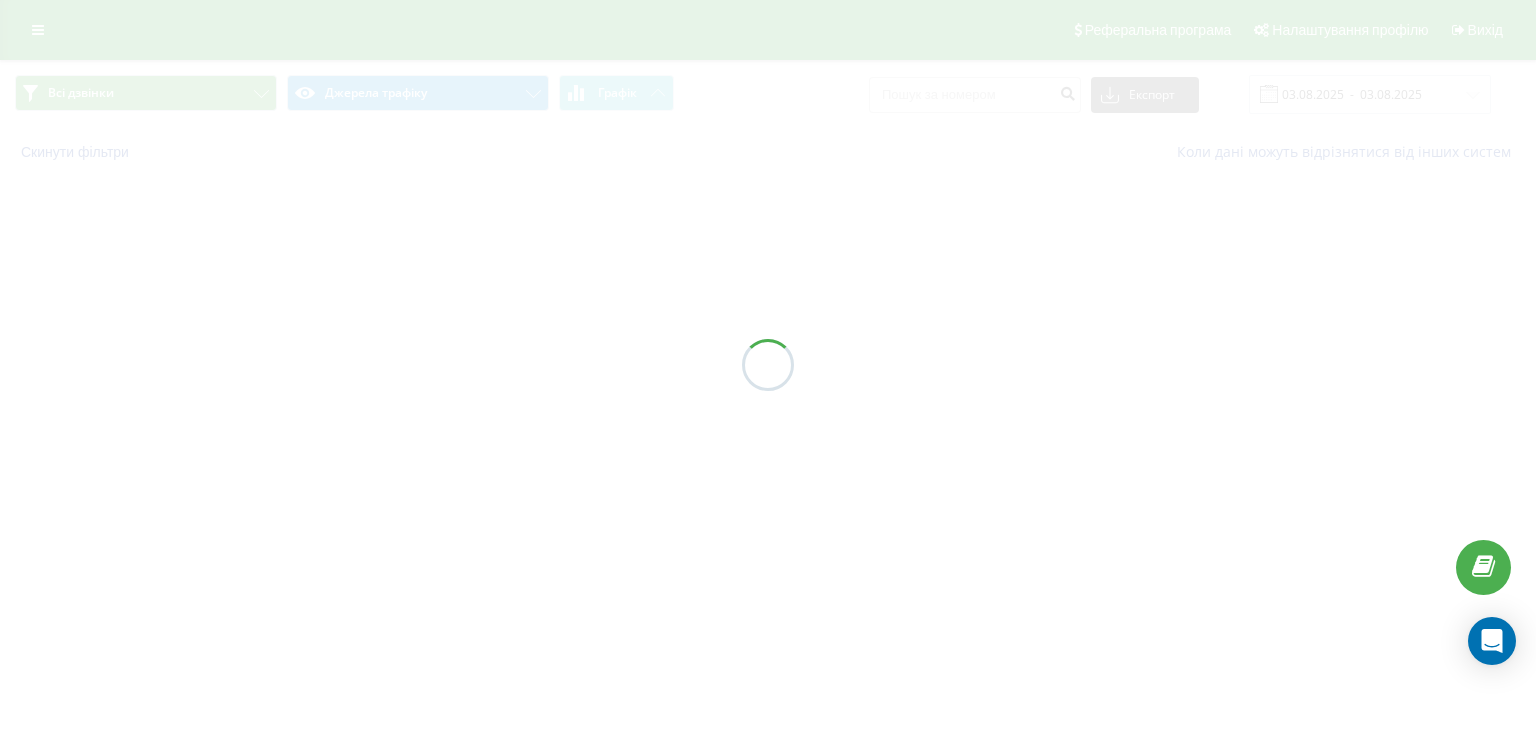 scroll, scrollTop: 0, scrollLeft: 0, axis: both 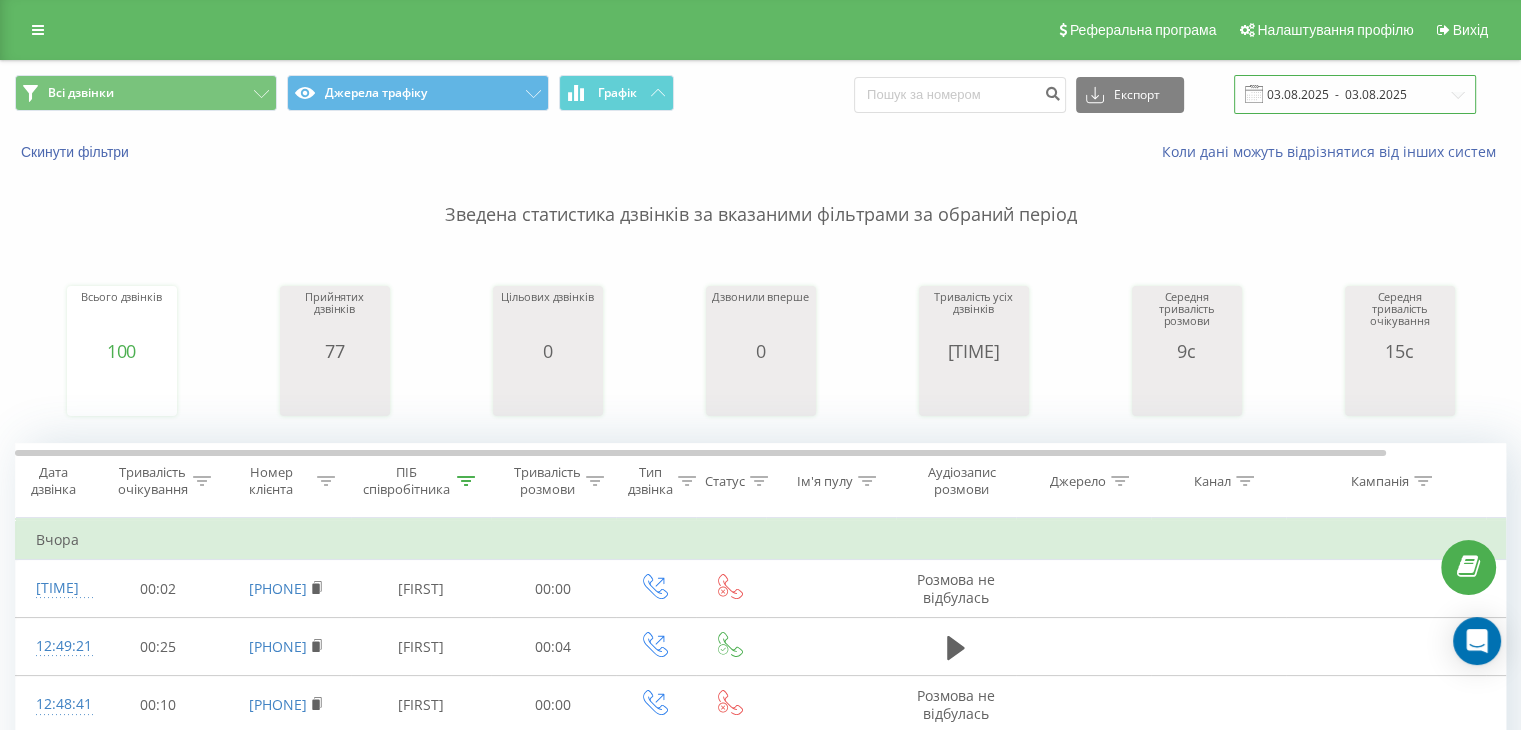 click on "03.08.2025  -  03.08.2025" at bounding box center (1355, 94) 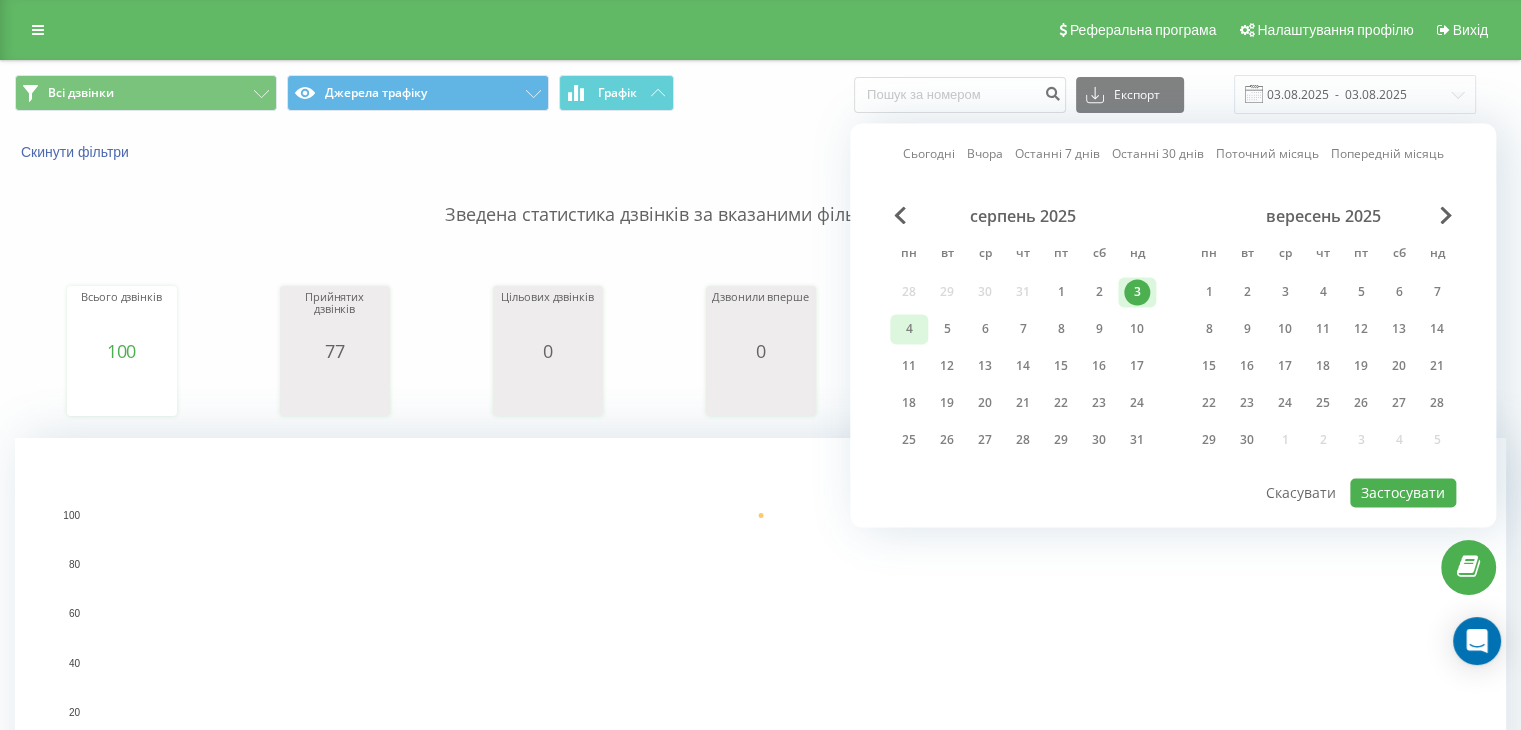 click on "4" at bounding box center [909, 329] 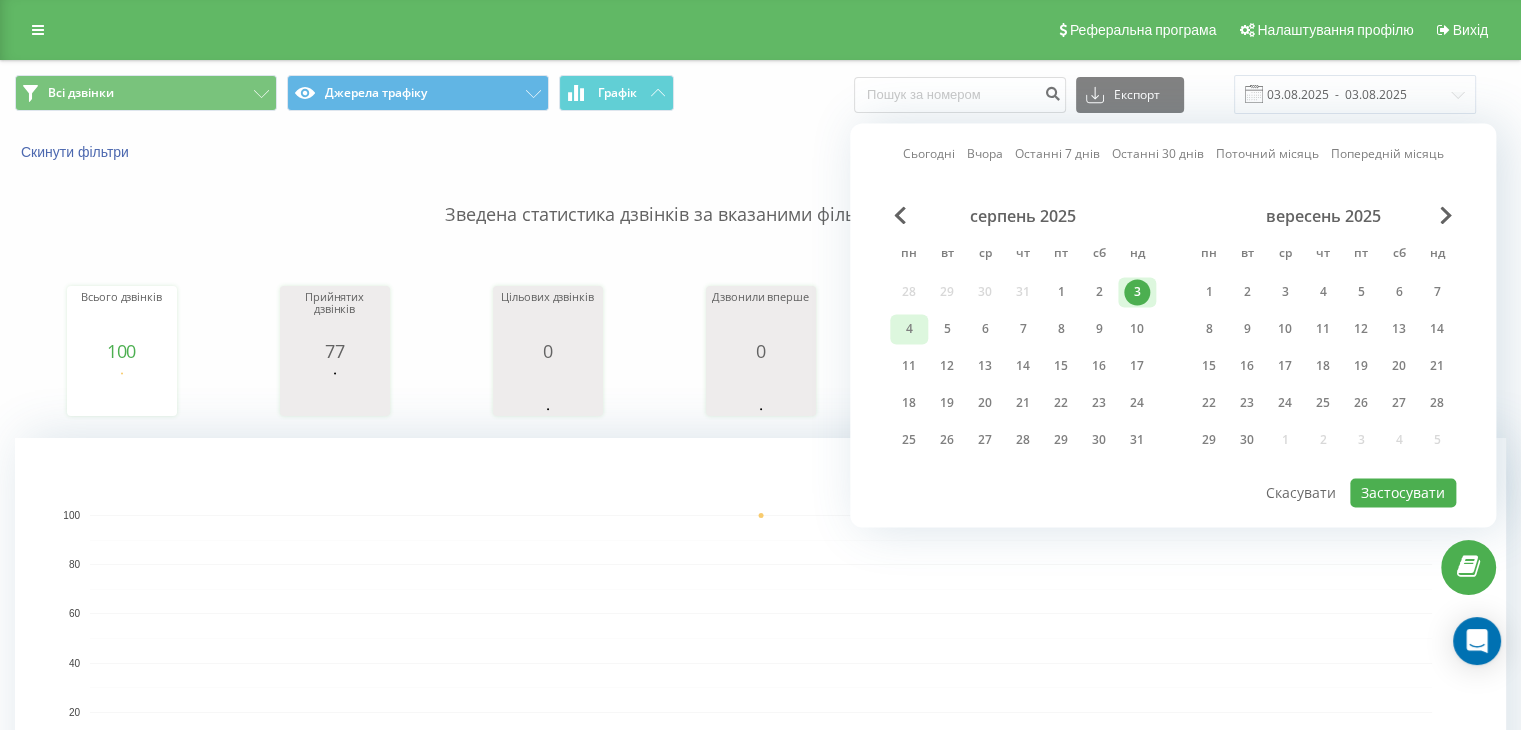 click on "4" at bounding box center [909, 329] 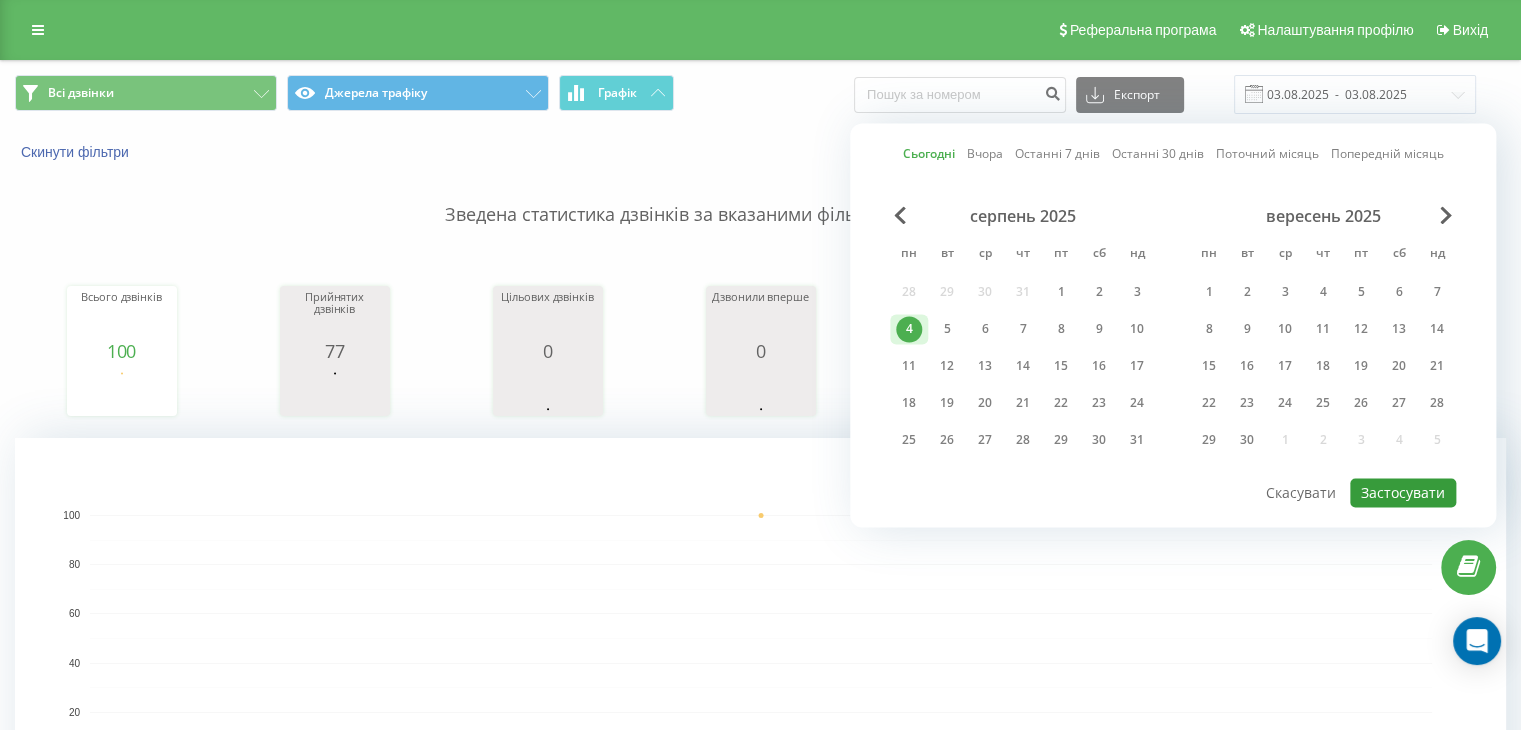 click on "Застосувати" at bounding box center [1403, 492] 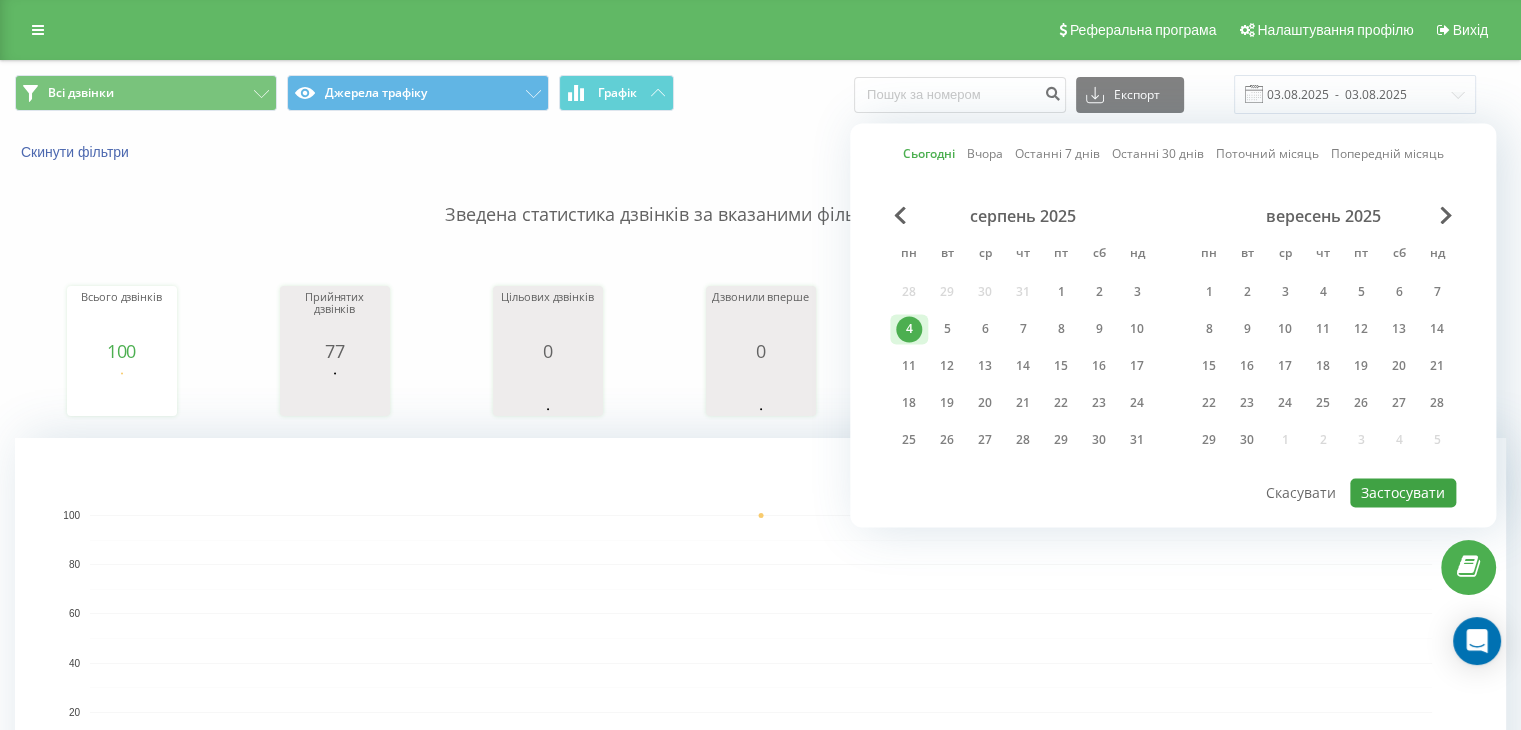 type on "04.08.2025  -  04.08.2025" 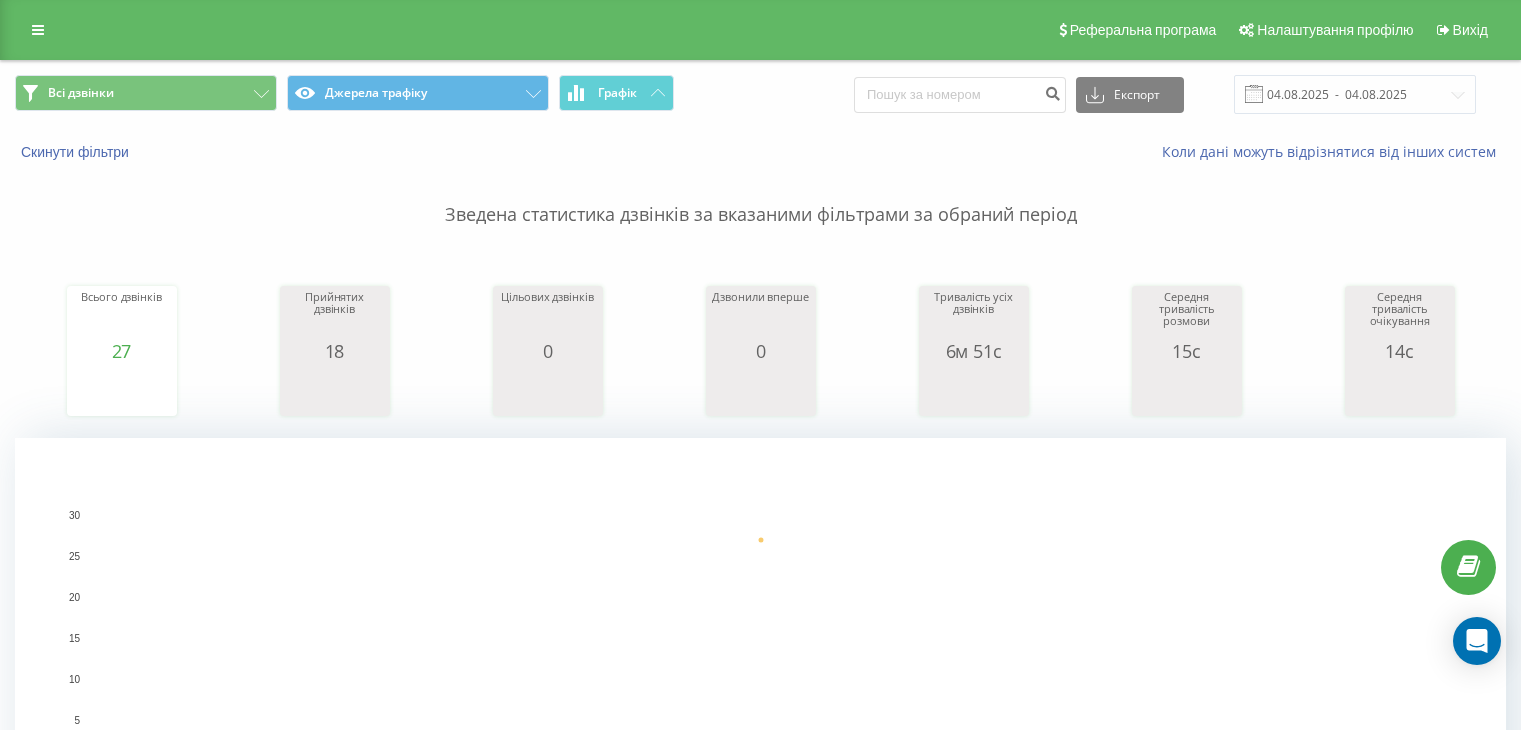 scroll, scrollTop: 223, scrollLeft: 0, axis: vertical 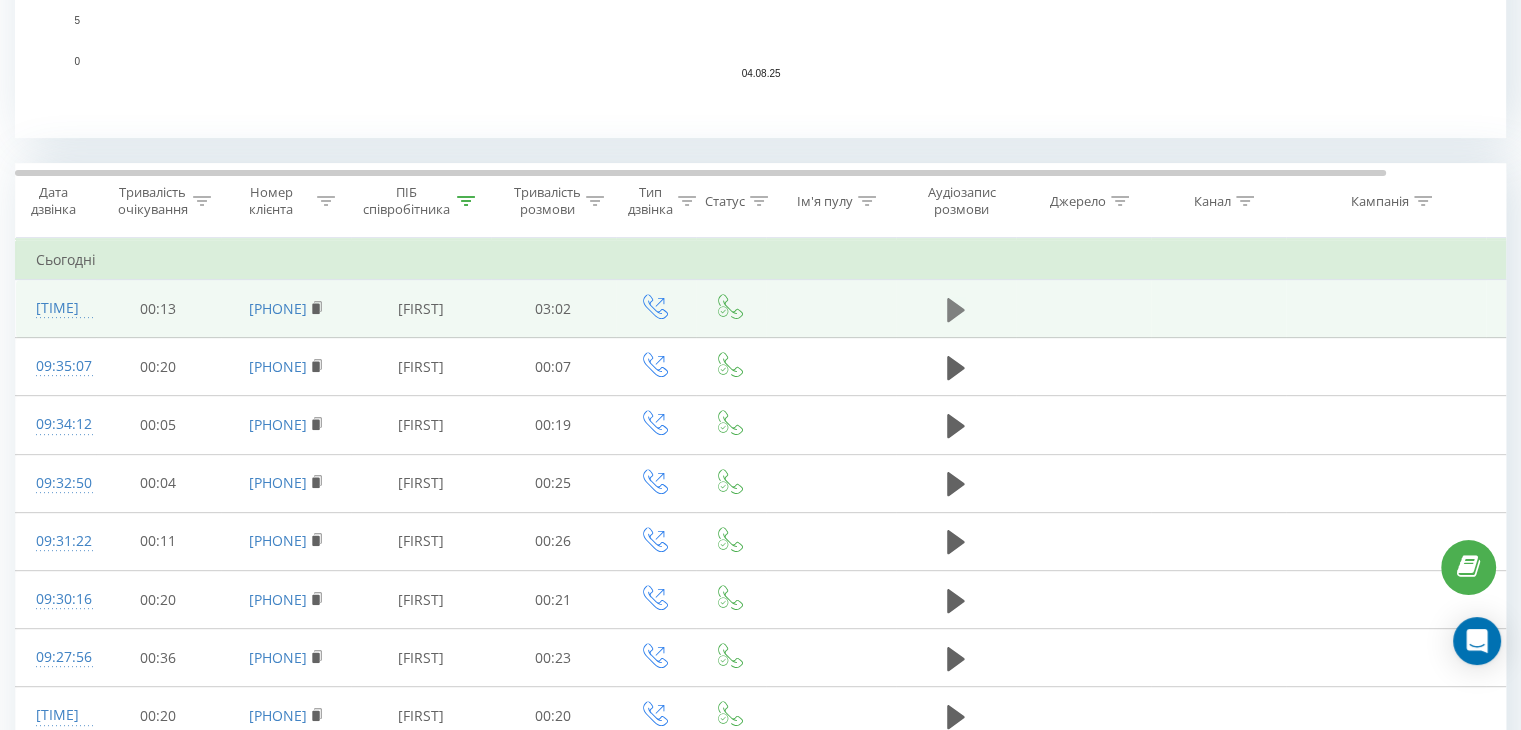 click 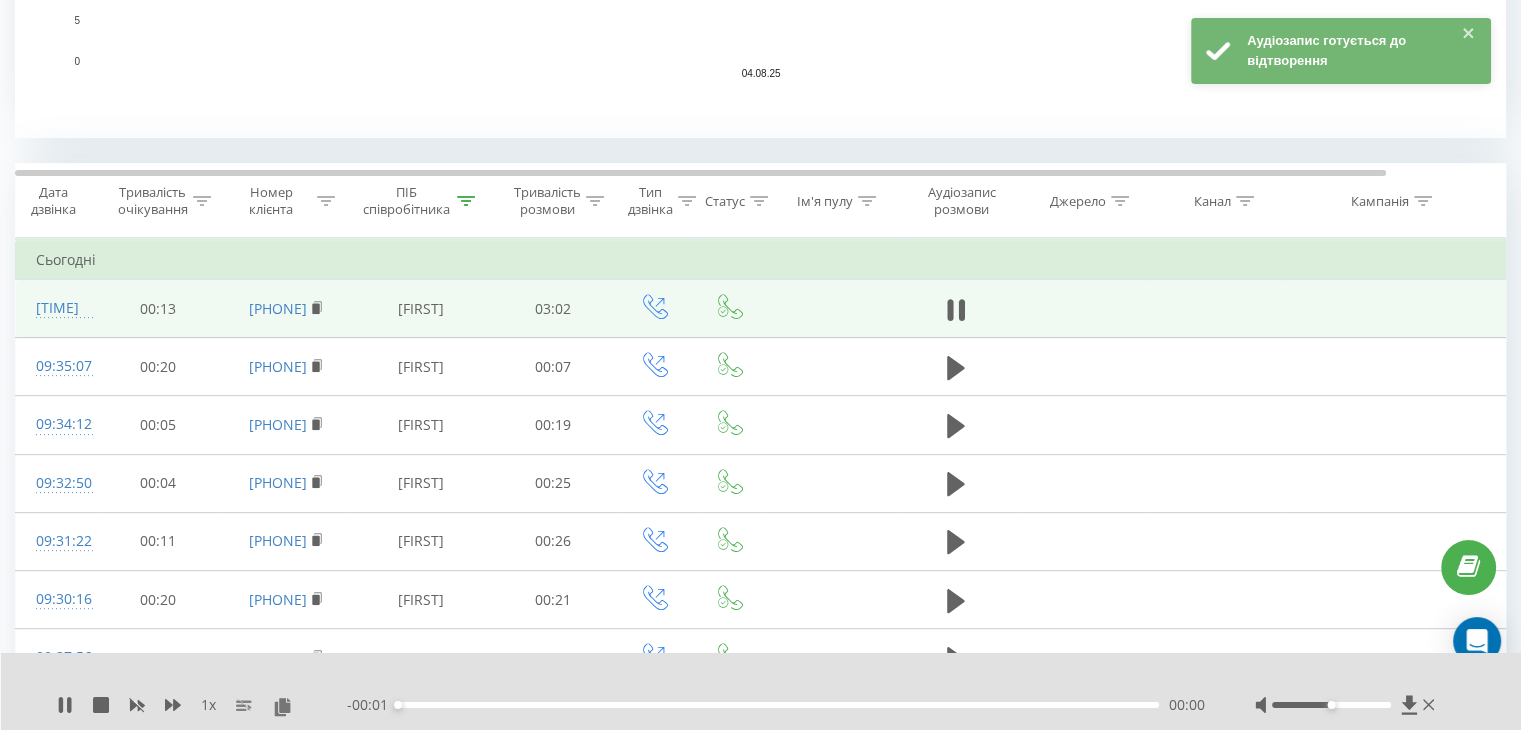 click on "00:00" at bounding box center (778, 705) 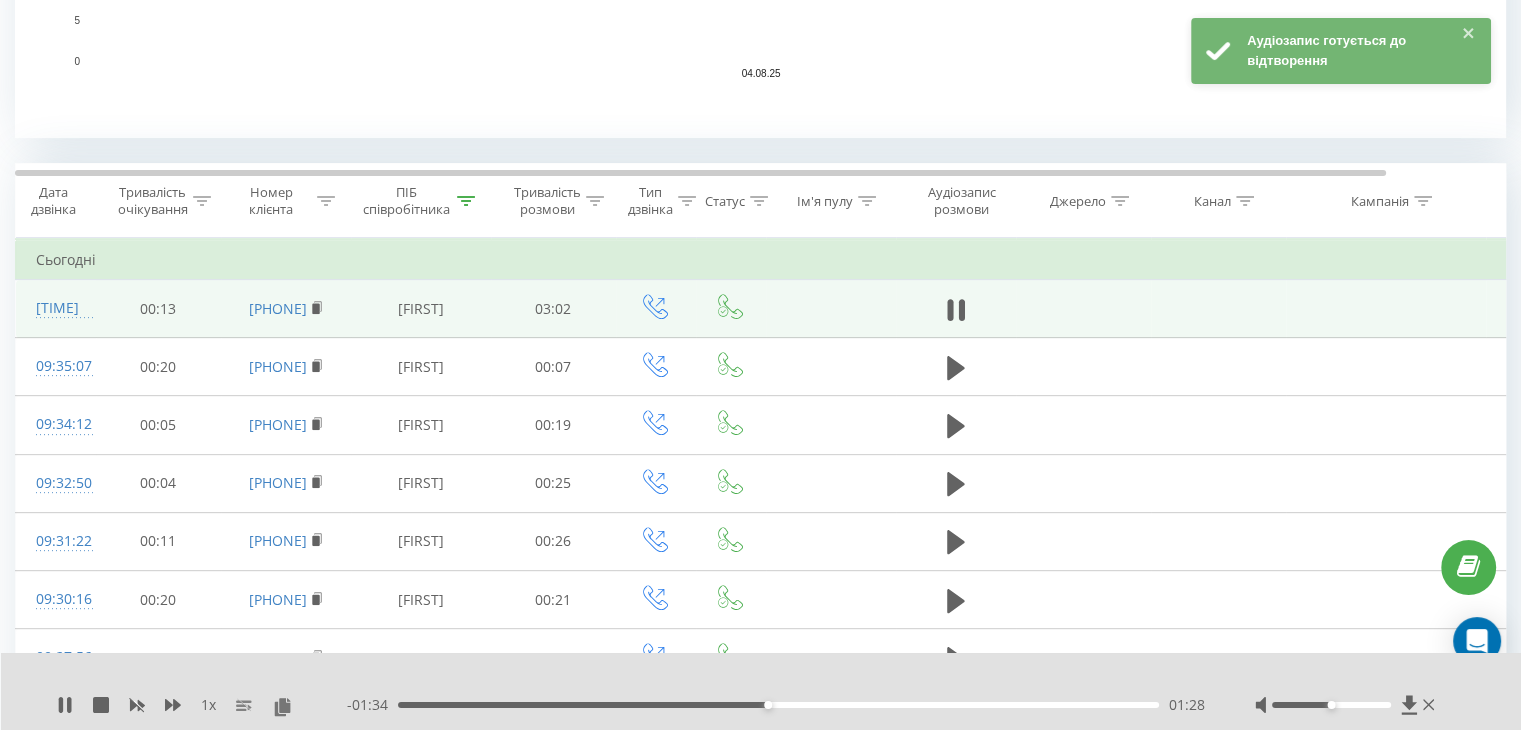 click on "01:28" at bounding box center [778, 705] 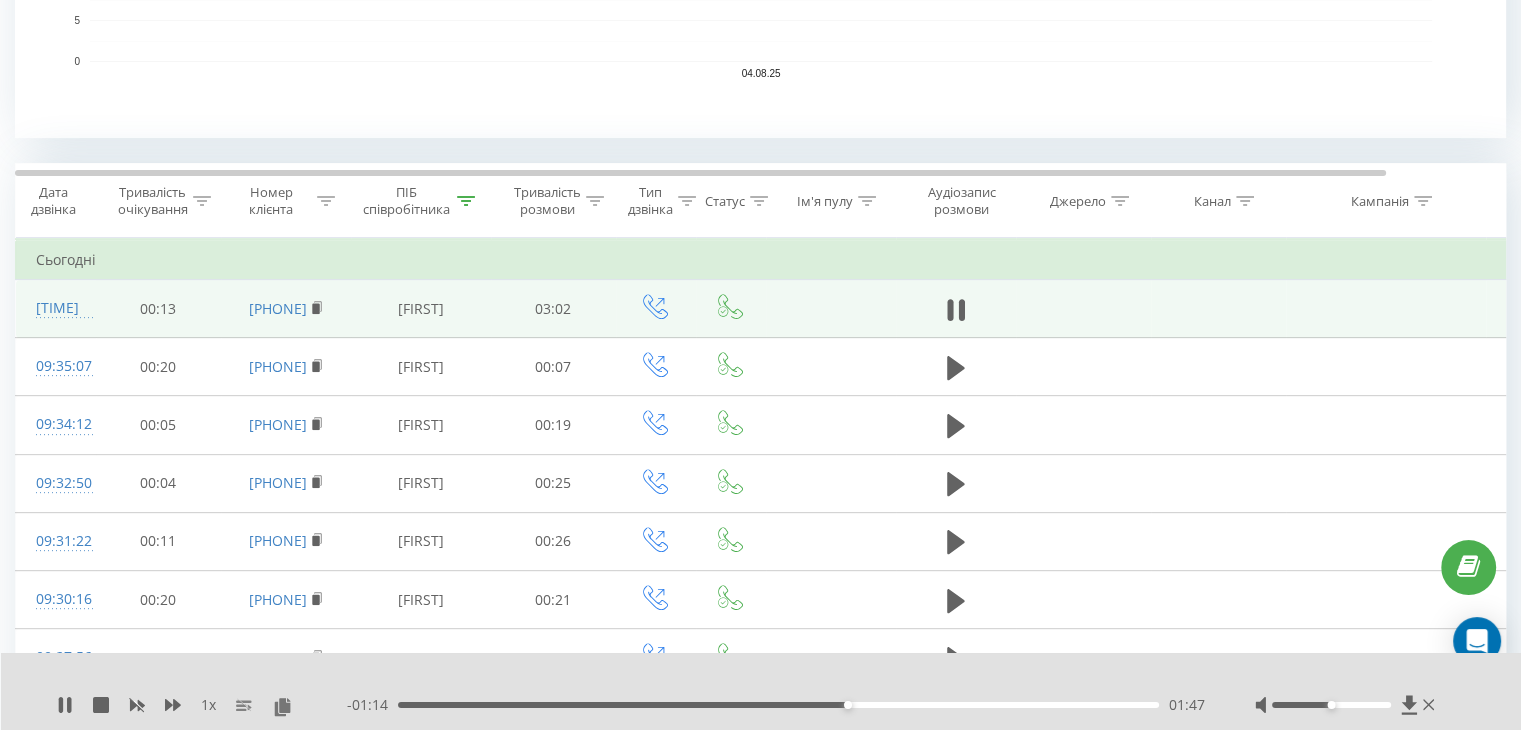 click on "01:47" at bounding box center (778, 705) 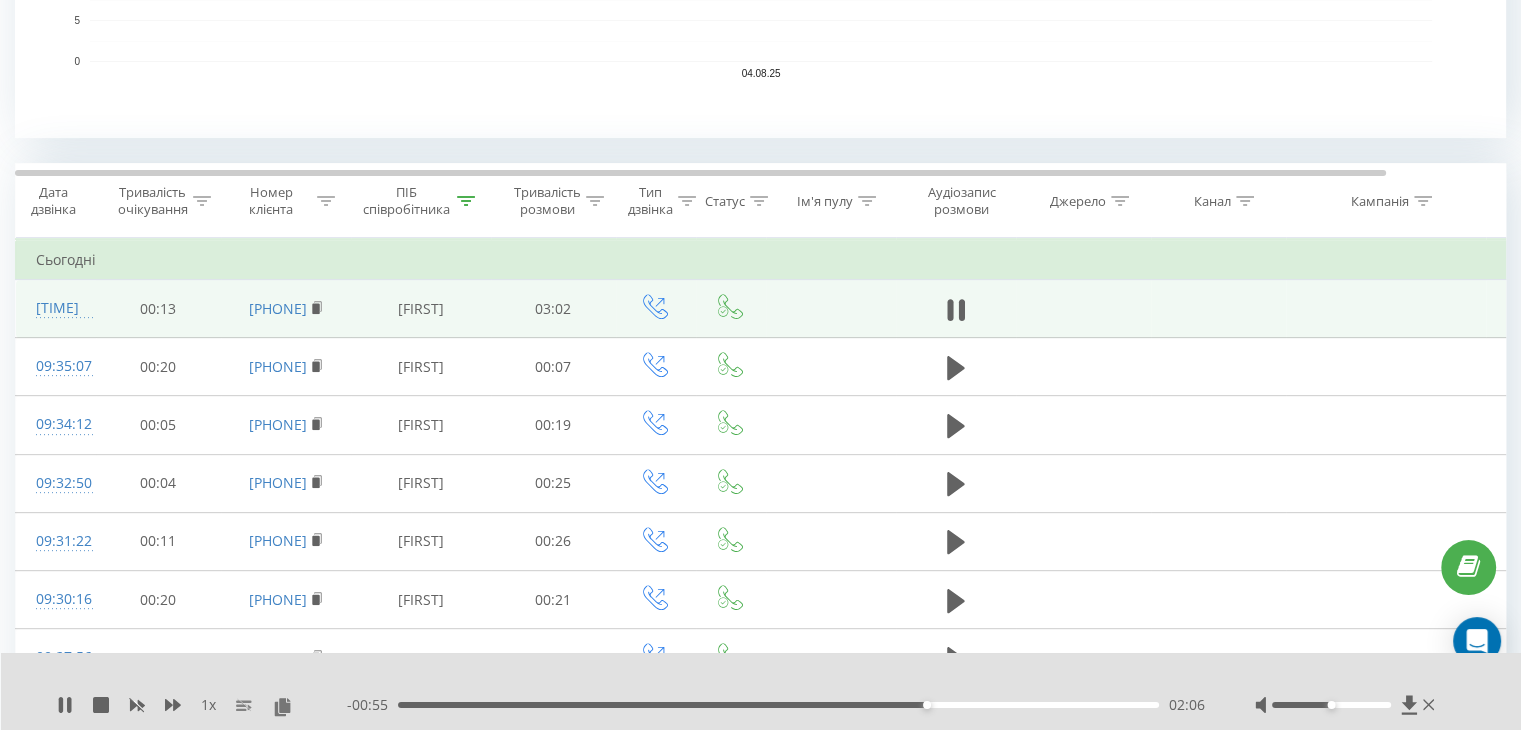 click on "02:06" at bounding box center [778, 705] 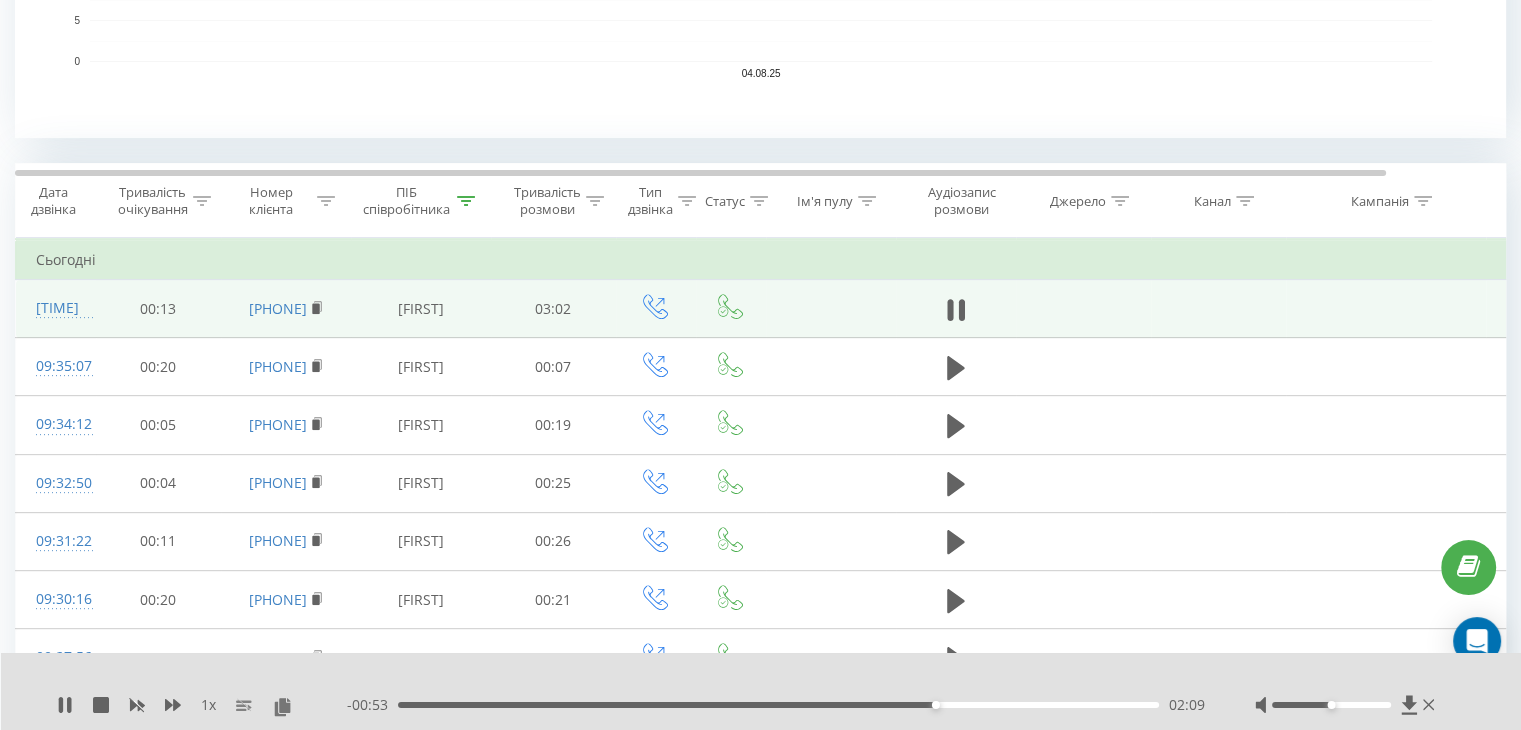 click on "02:09" at bounding box center [778, 705] 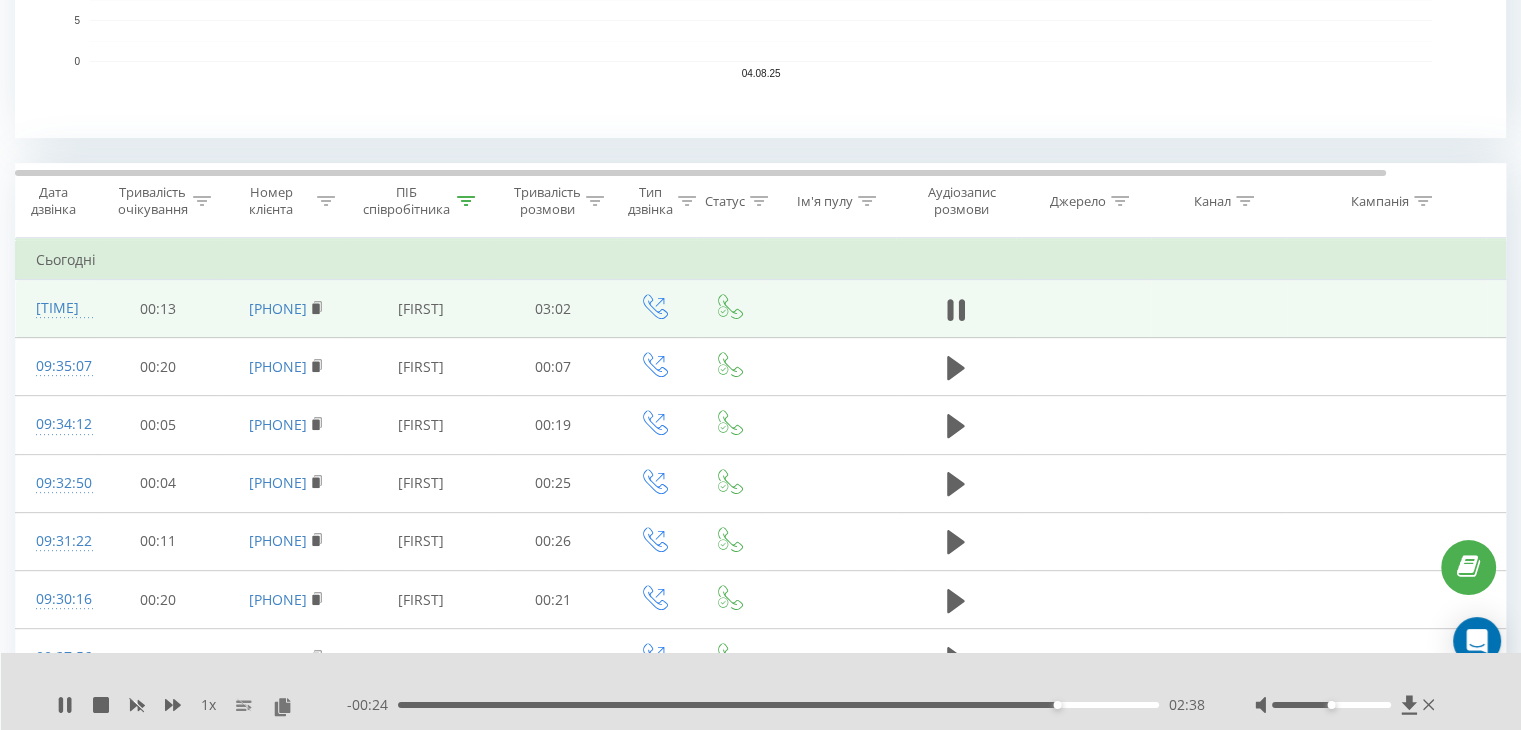 click on "02:38" at bounding box center [778, 705] 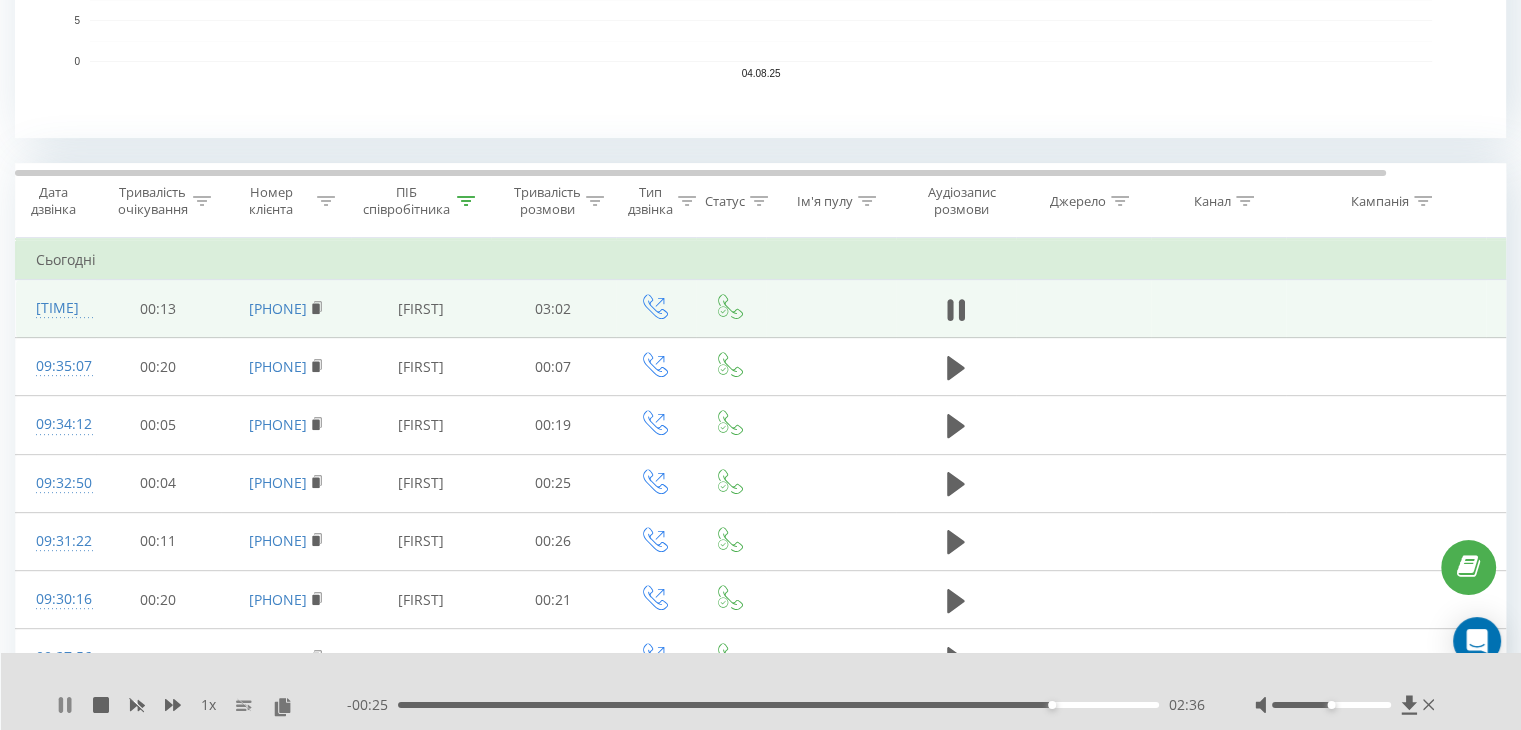 click 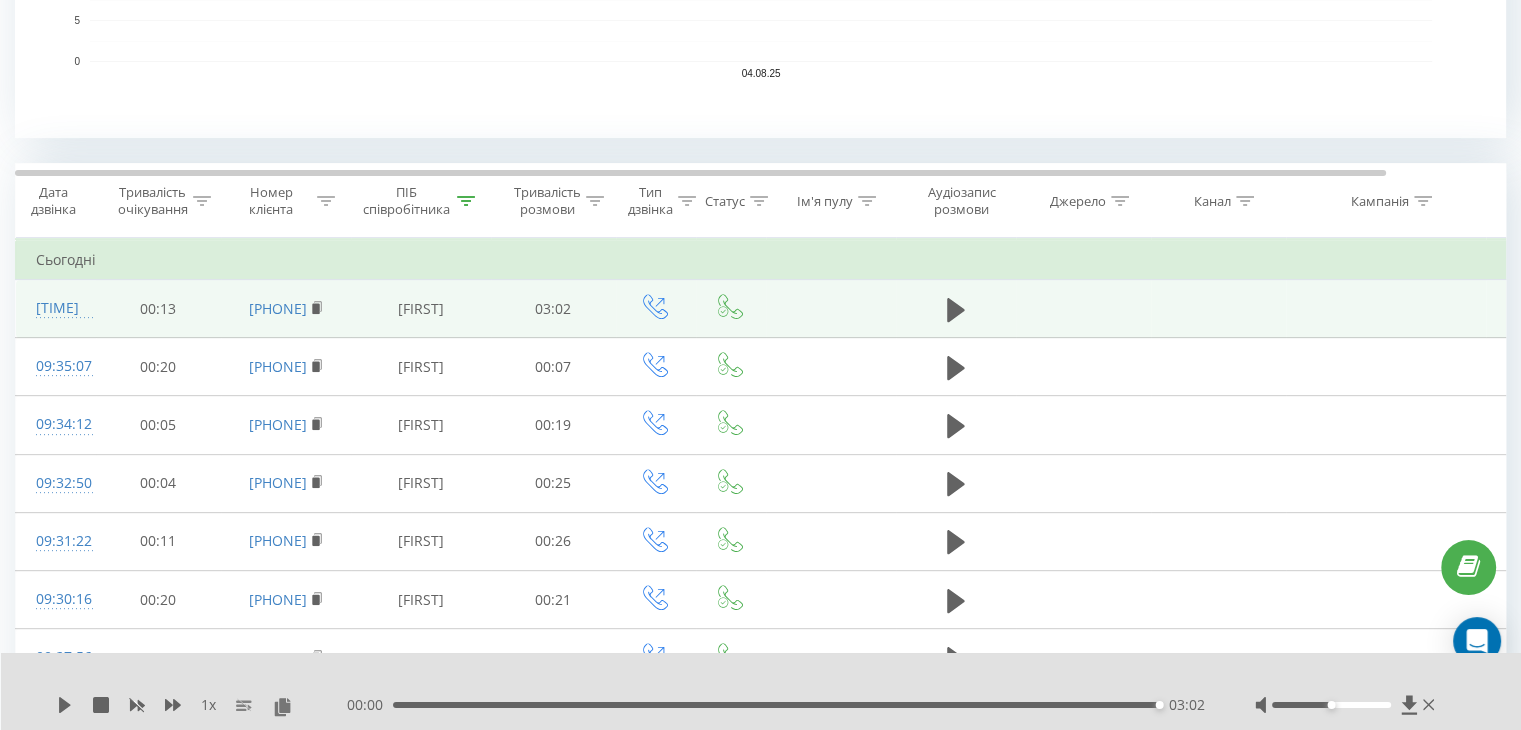 click on "00:00 03:02   03:02" at bounding box center (776, 705) 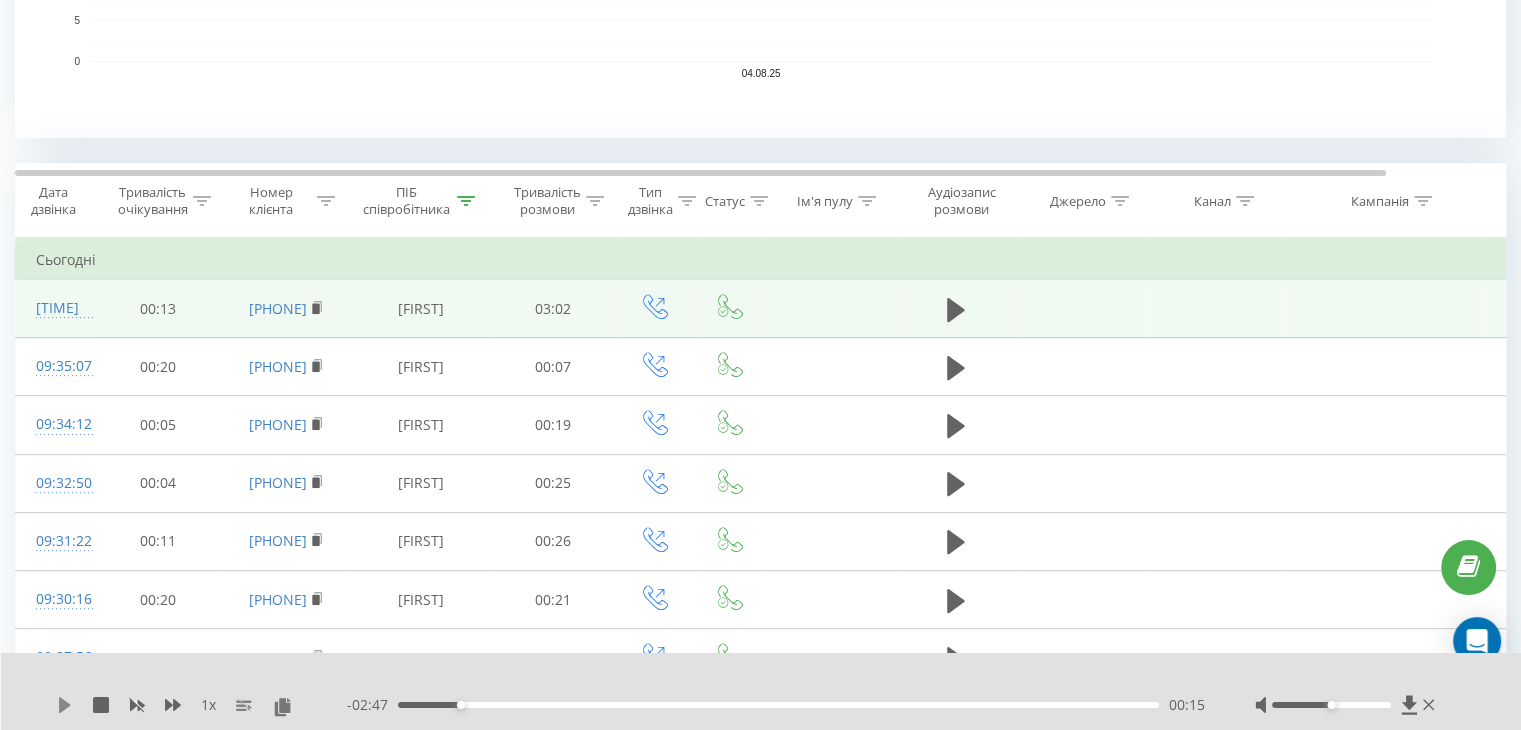click 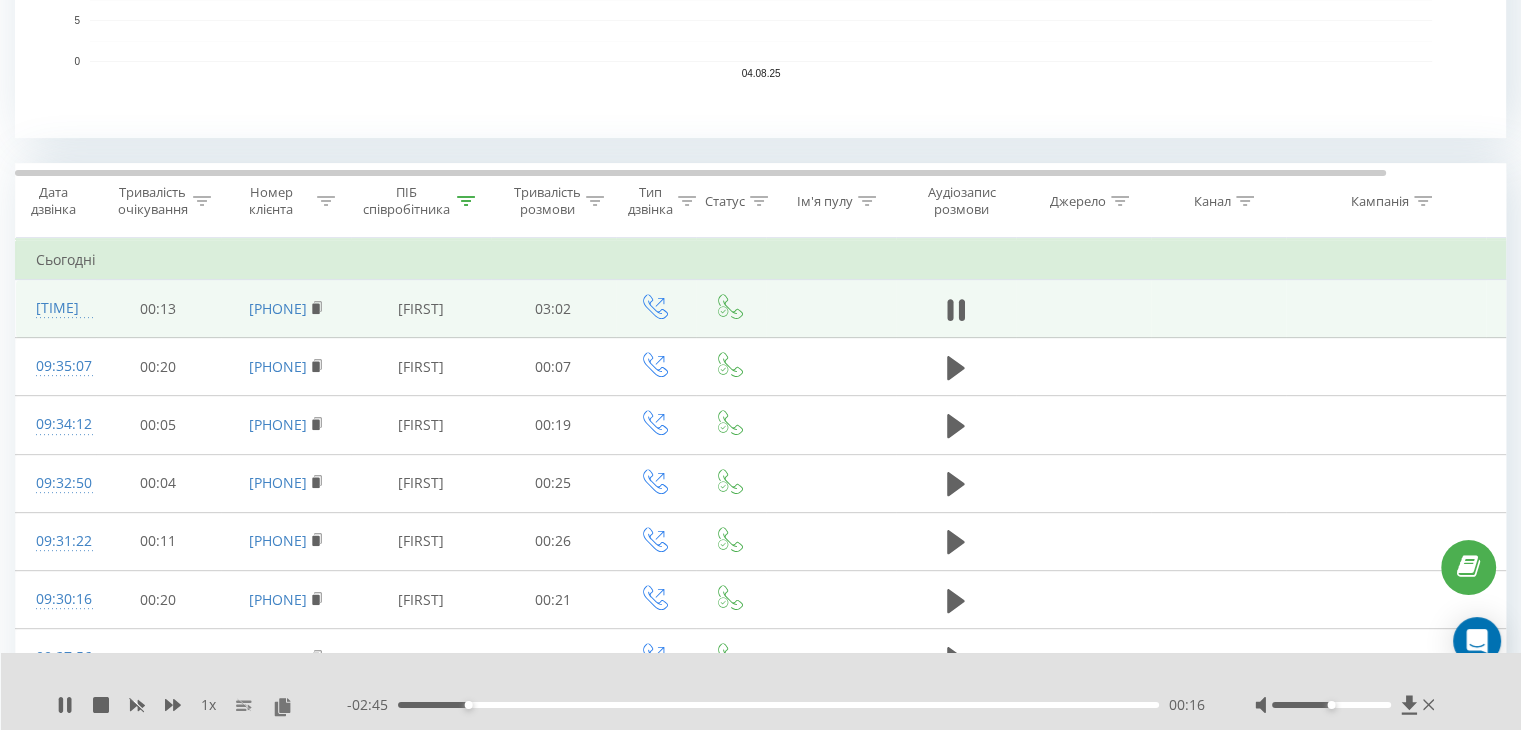 click on "00:16" at bounding box center [778, 705] 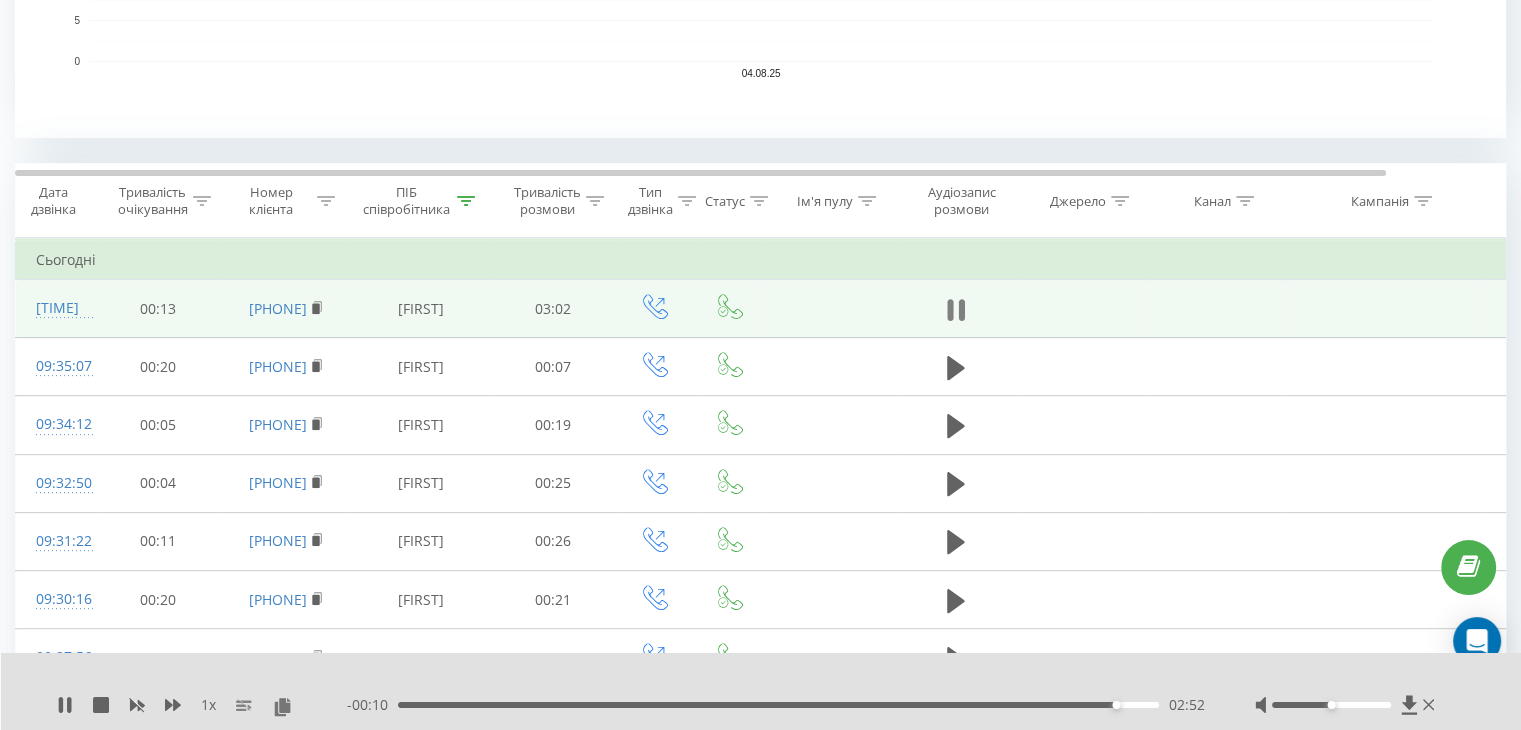 click 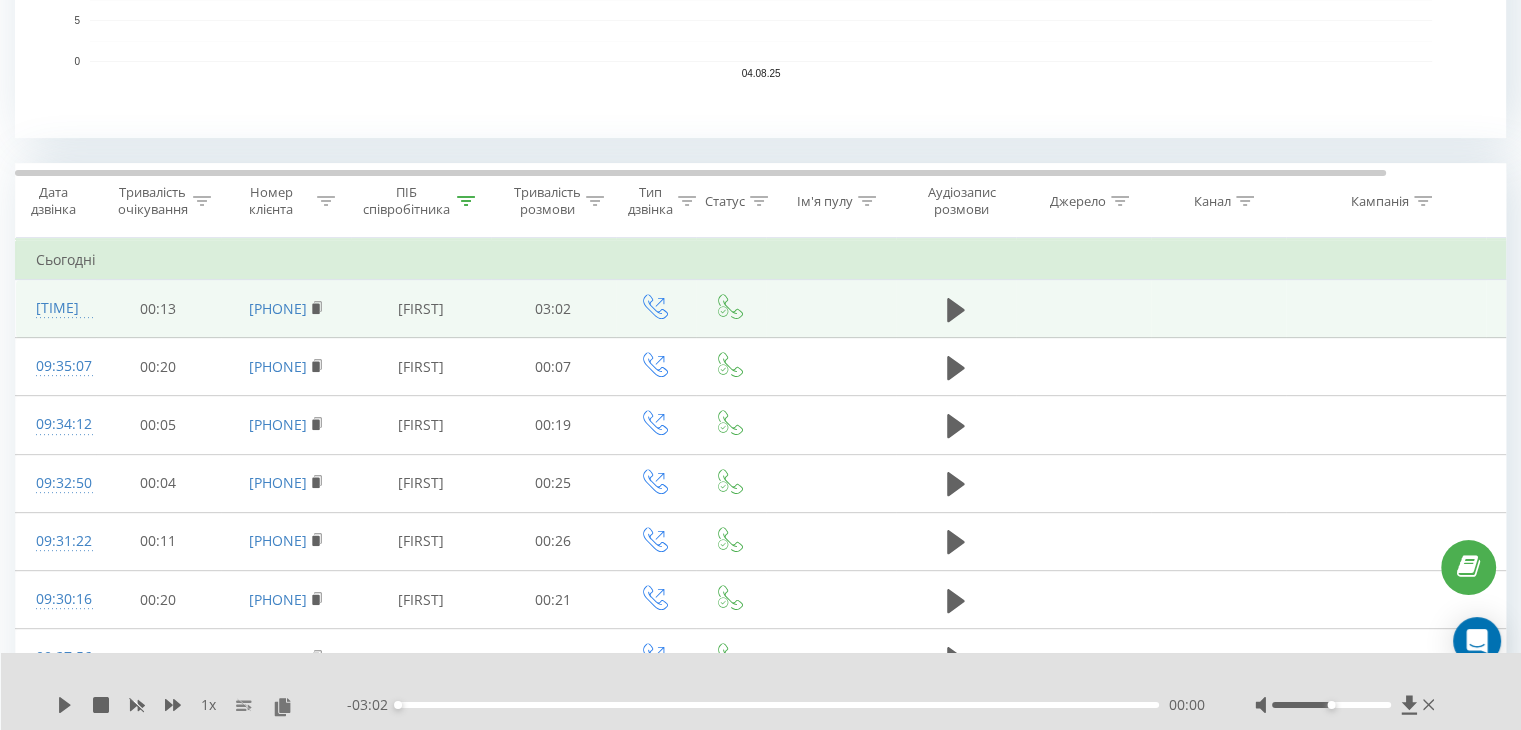 click 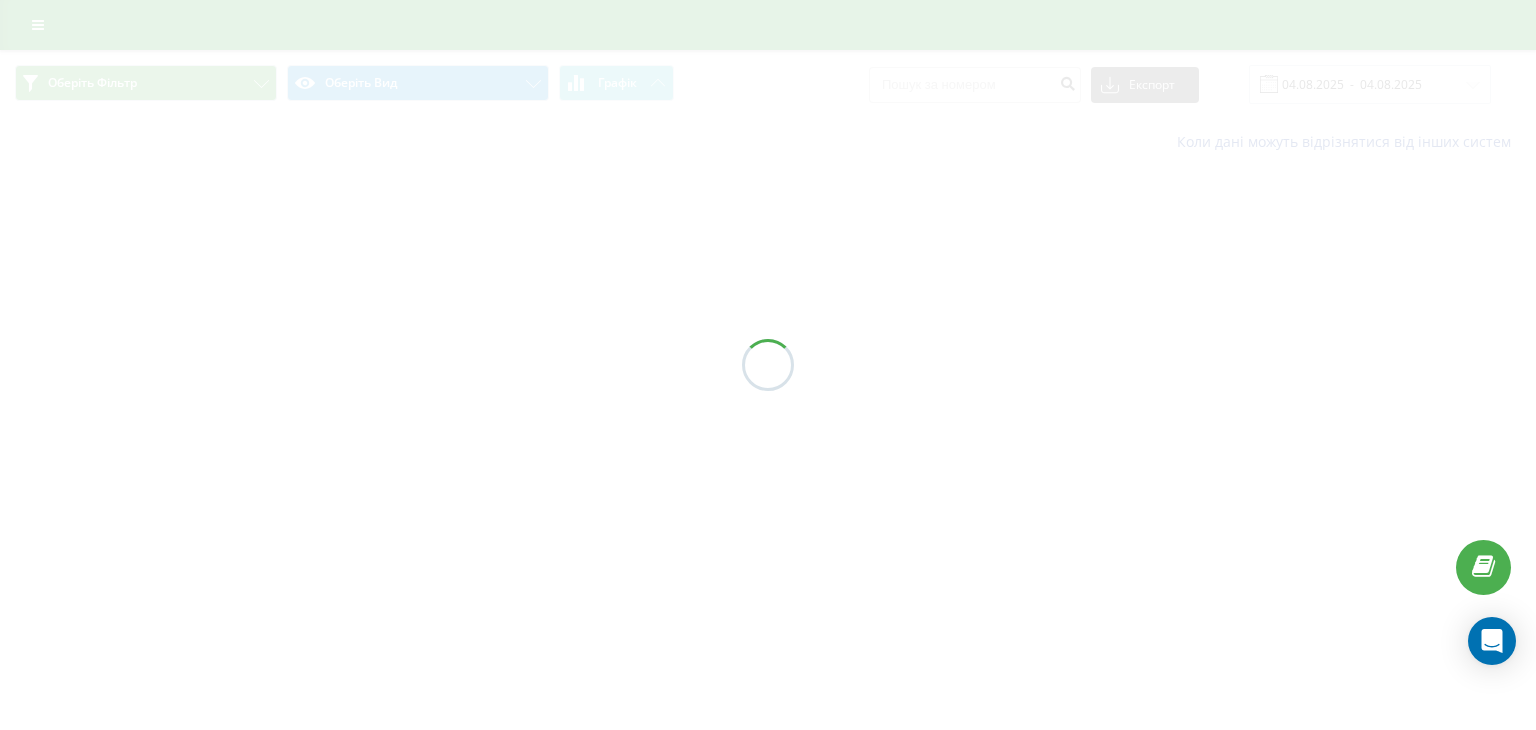 scroll, scrollTop: 0, scrollLeft: 0, axis: both 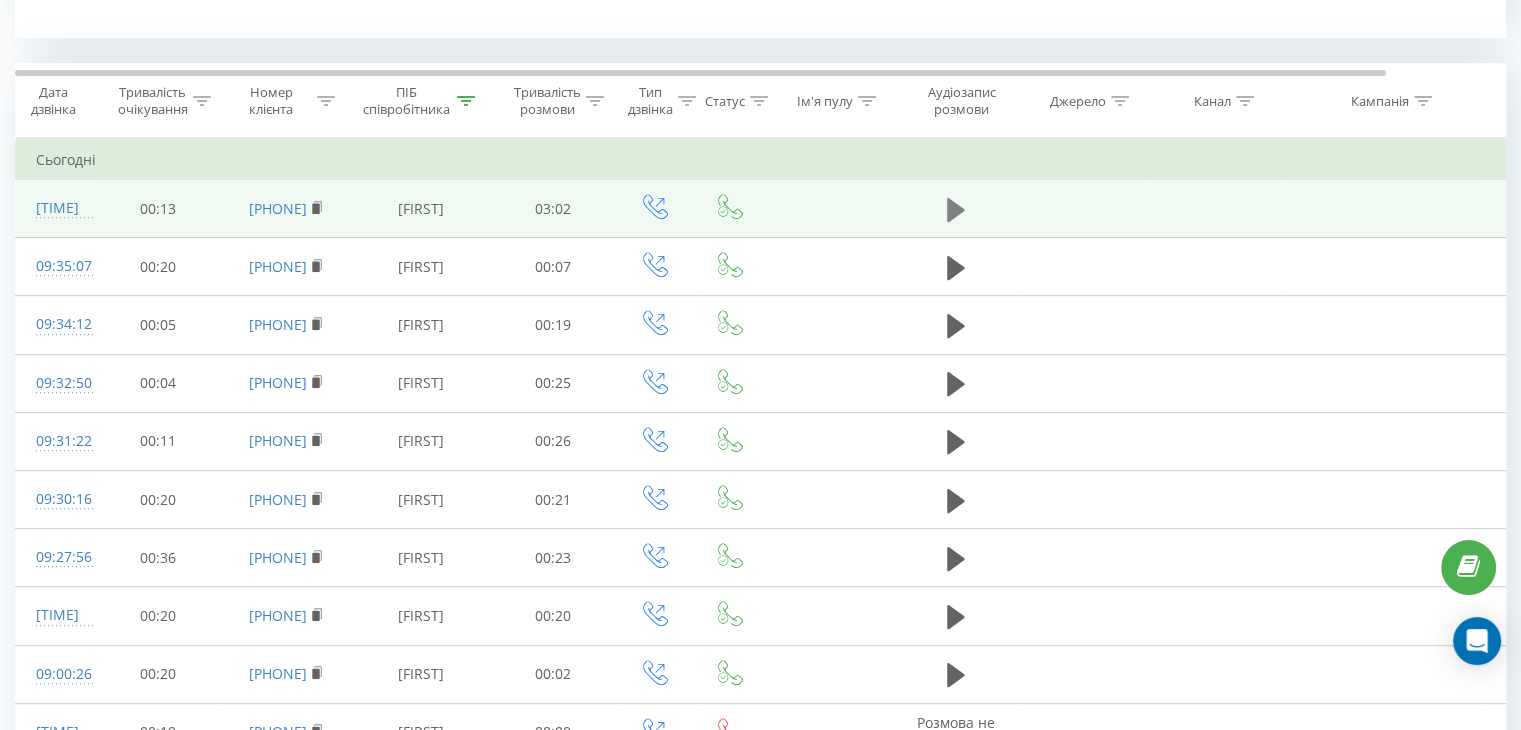 click 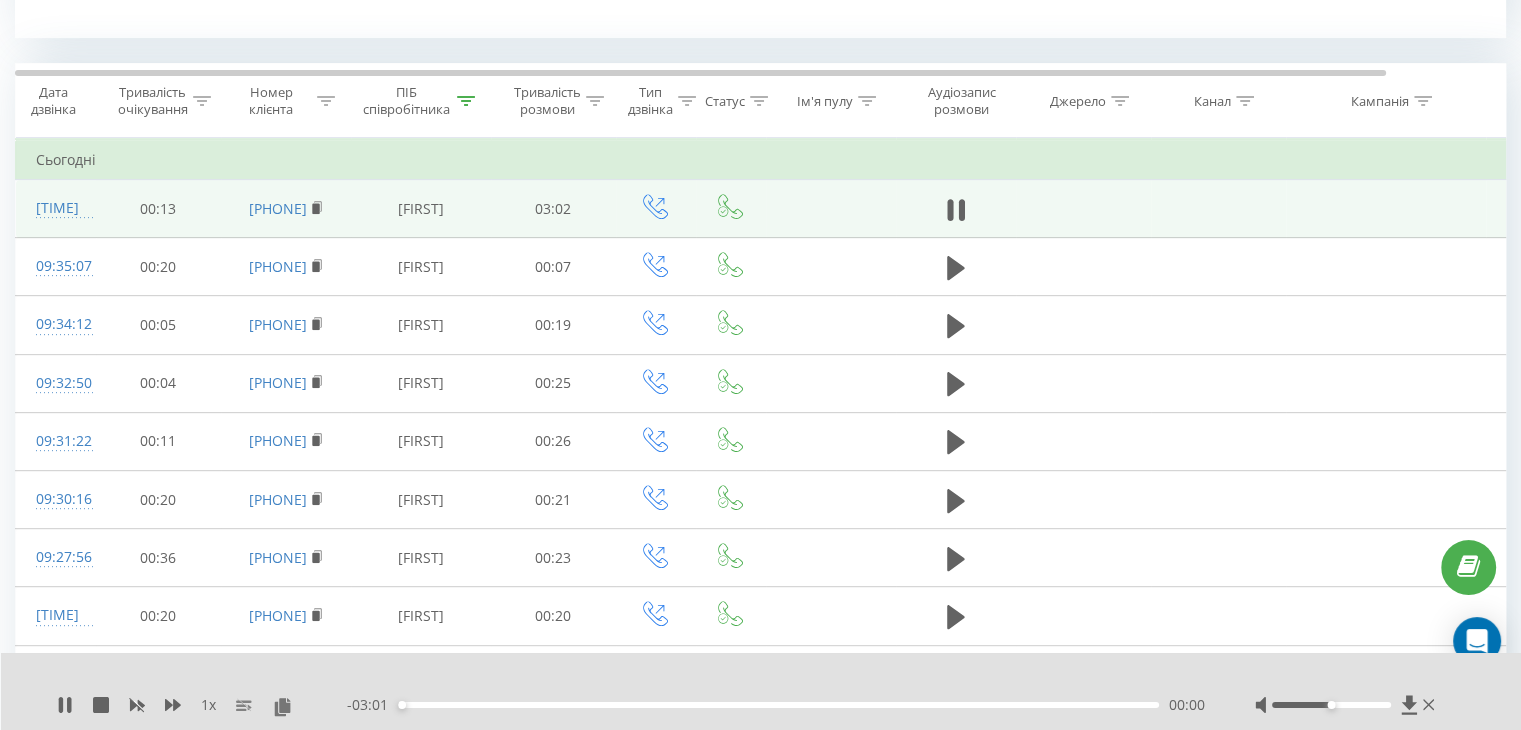 click on "00:00" at bounding box center (778, 705) 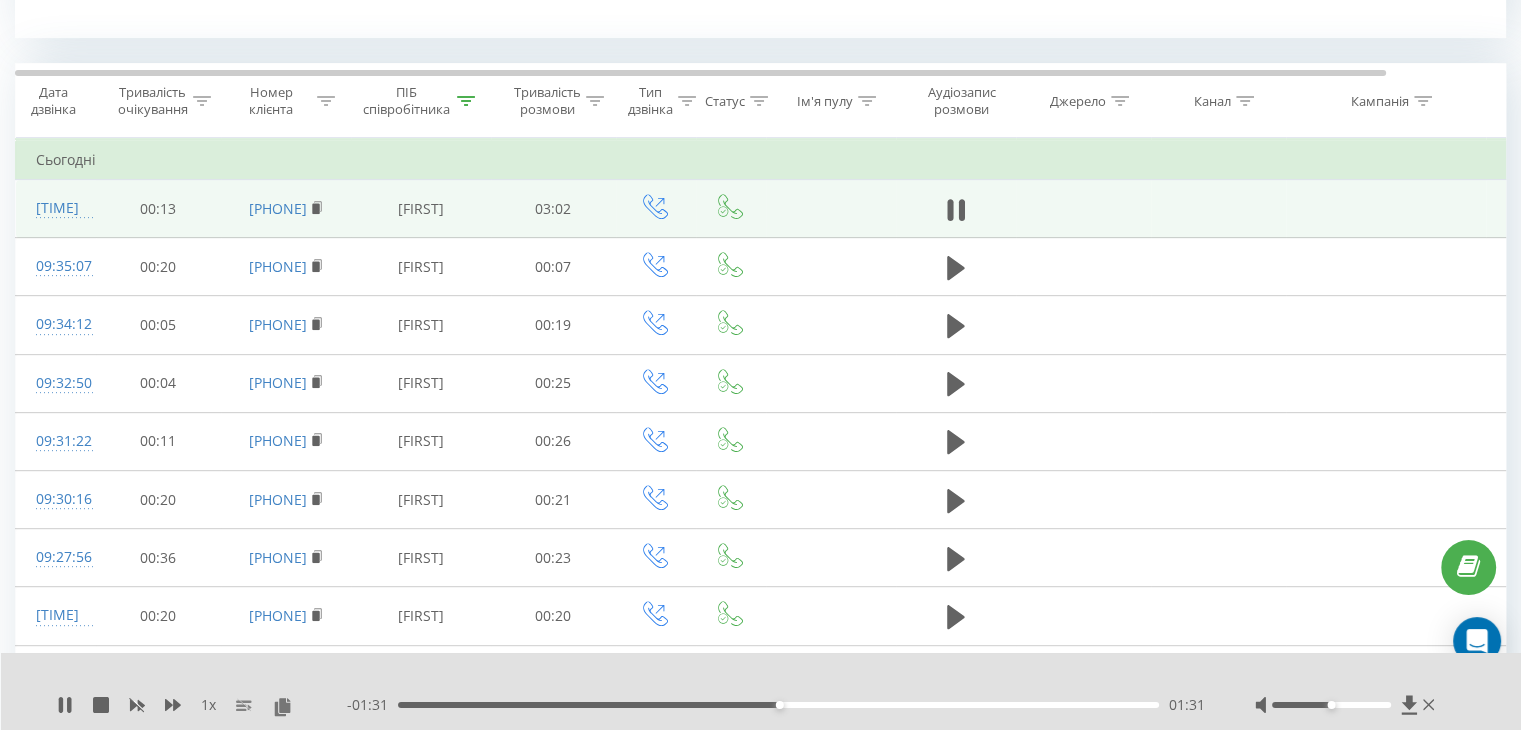 click 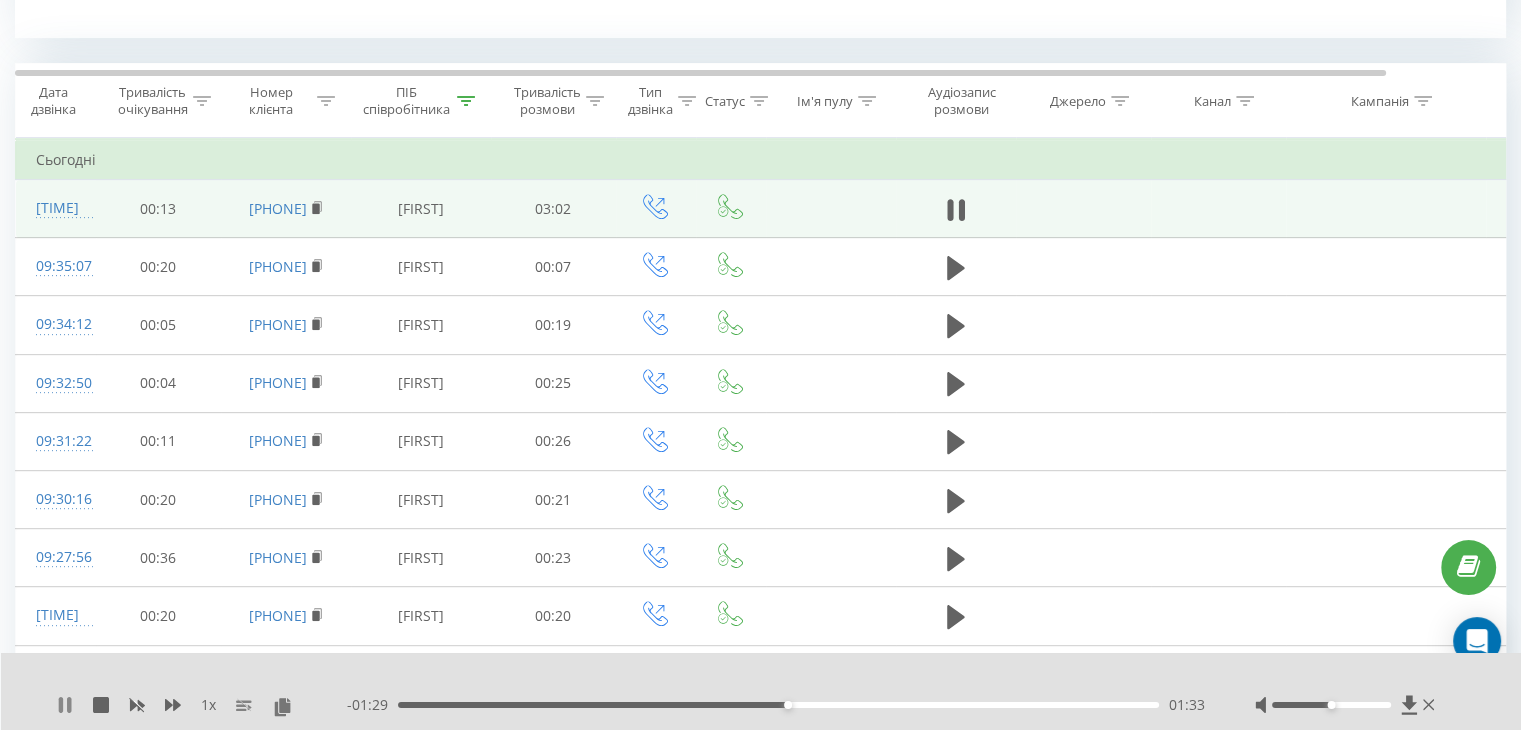 click 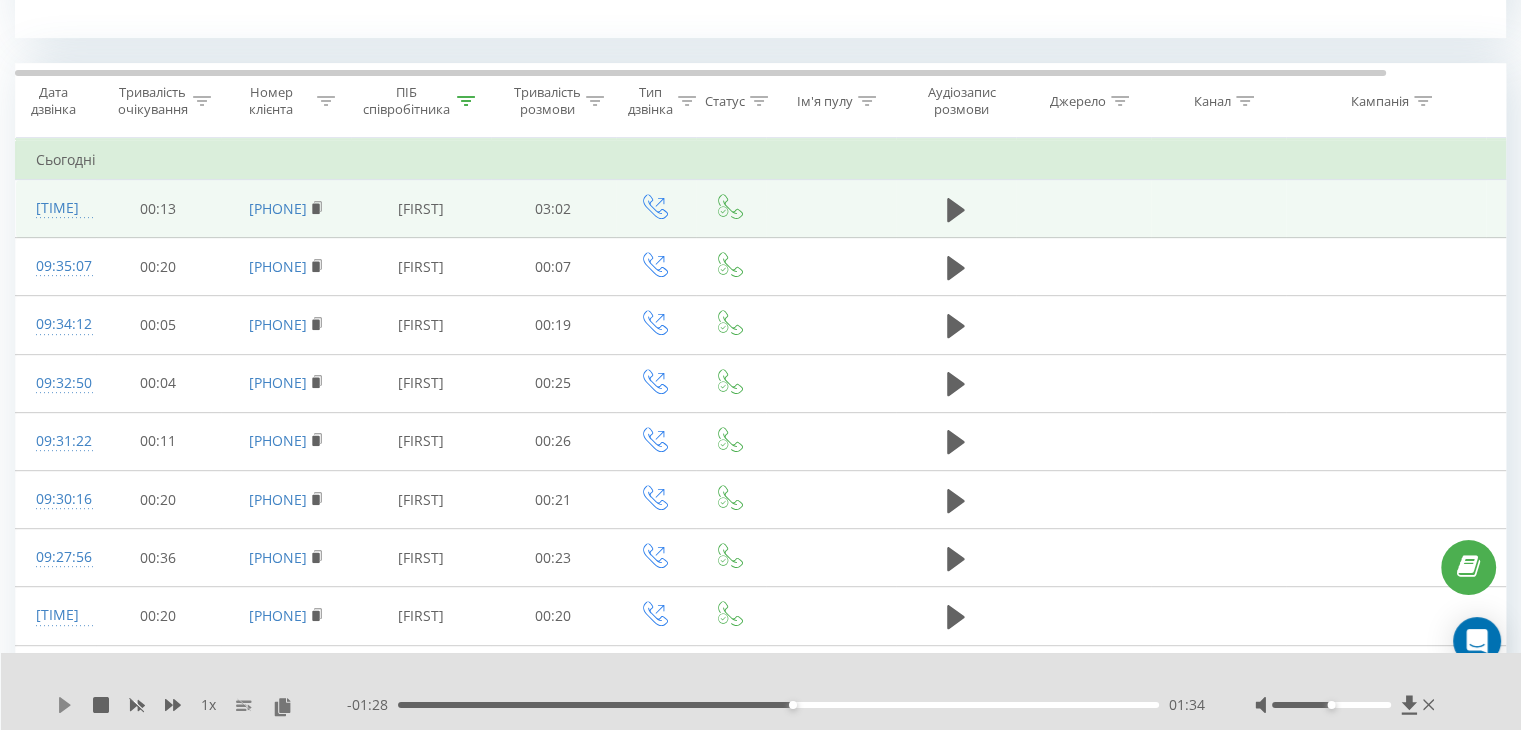 click 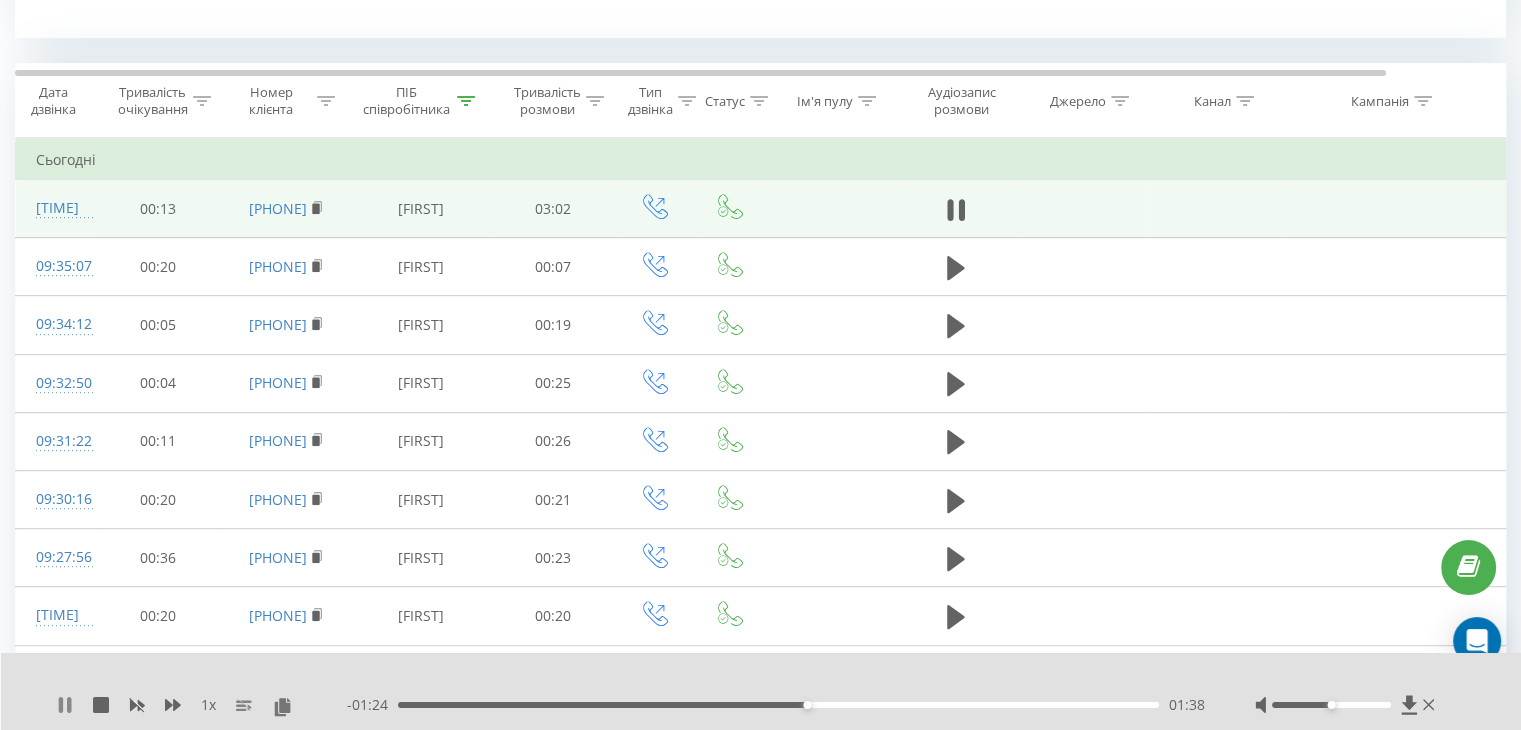 click 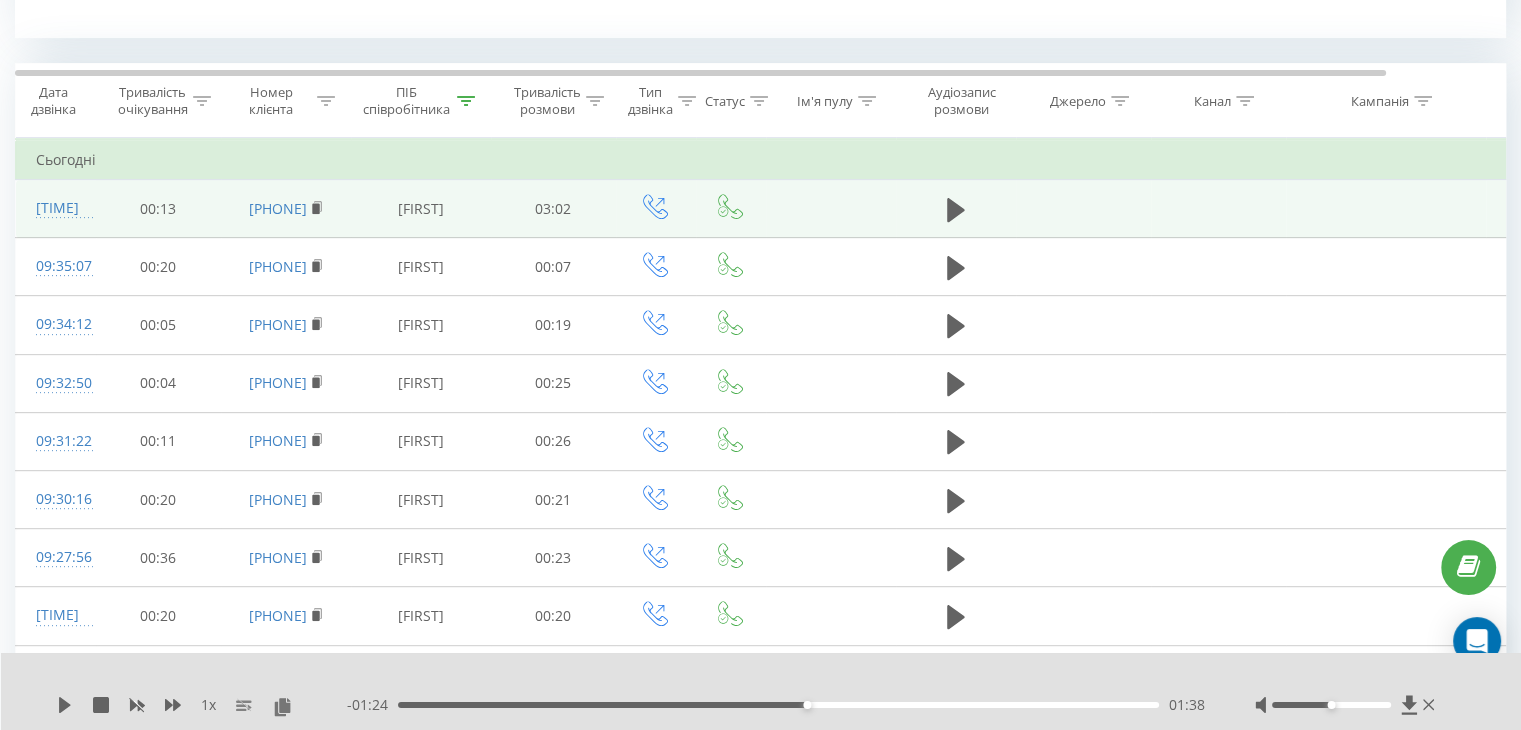 click 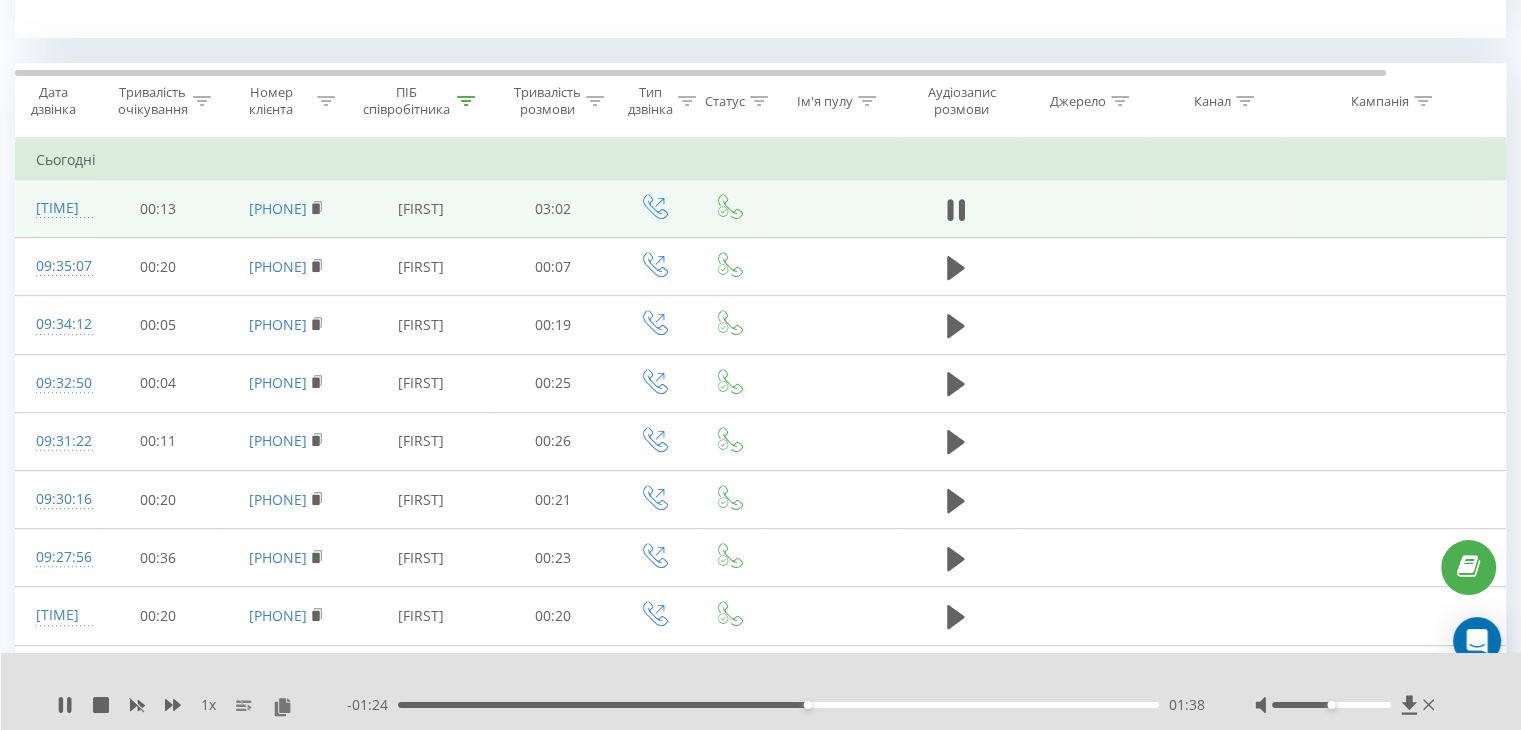 click on "1 x  - 01:24 01:38   01:38" at bounding box center [761, 691] 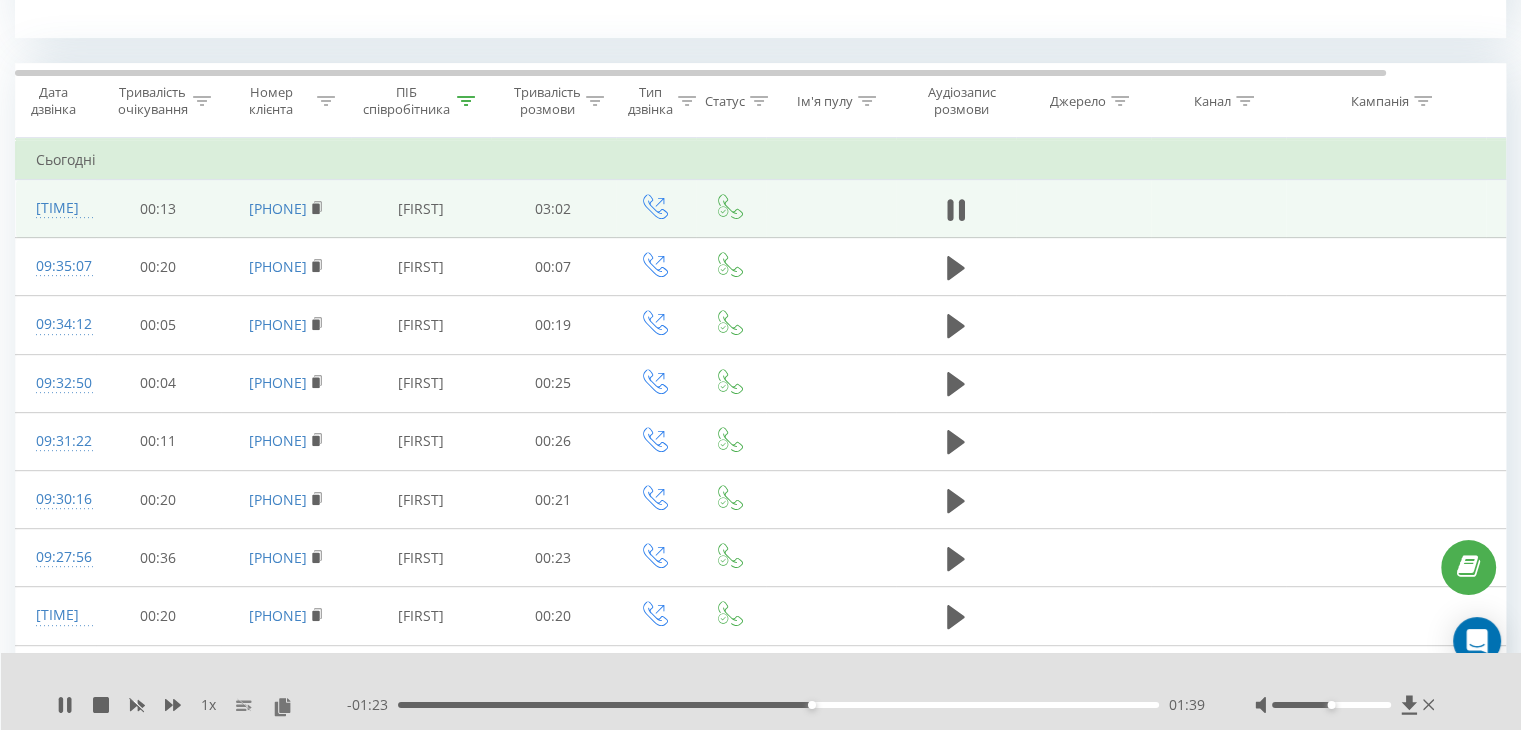 click on "1 x" at bounding box center (208, 705) 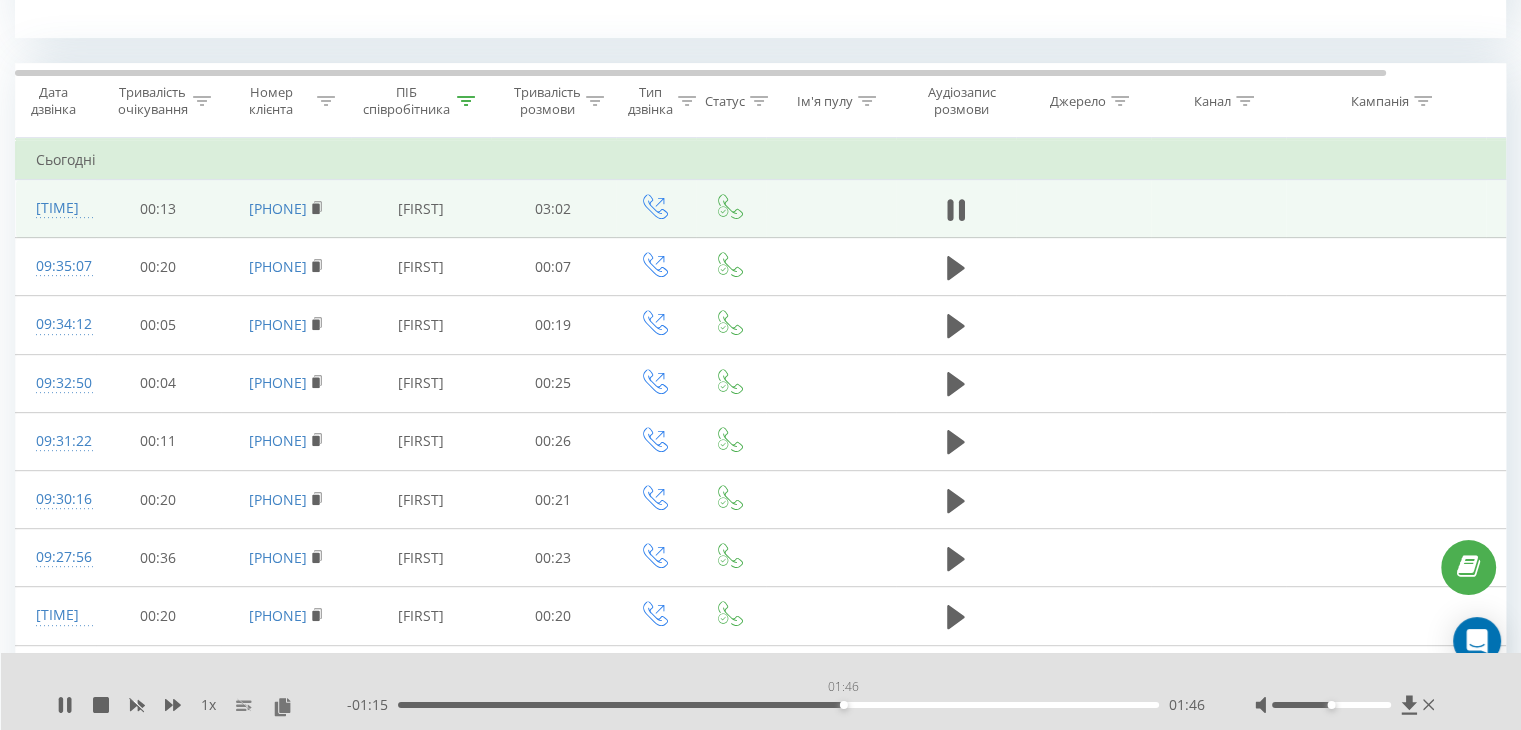 click on "01:46" at bounding box center [778, 705] 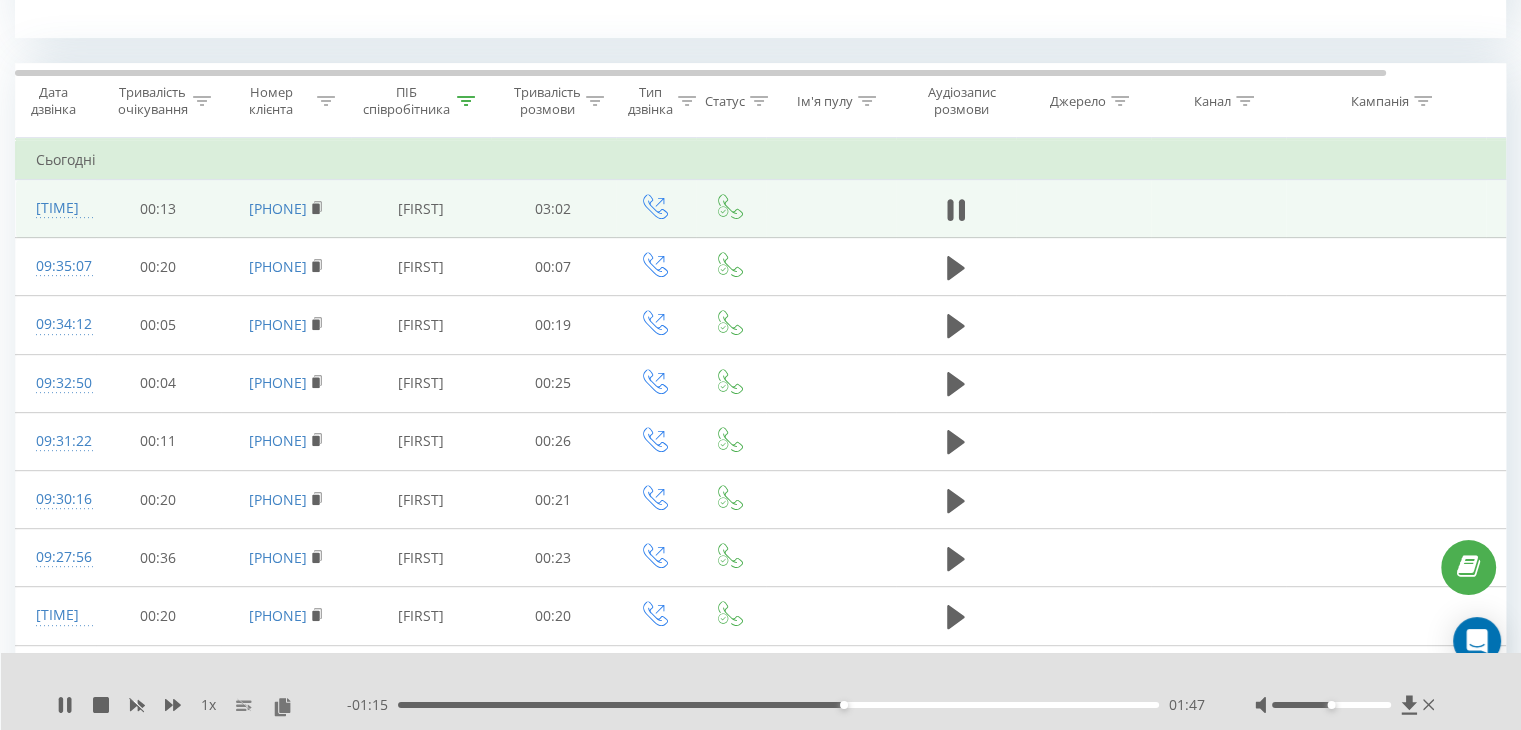 click on "01:47" at bounding box center (778, 705) 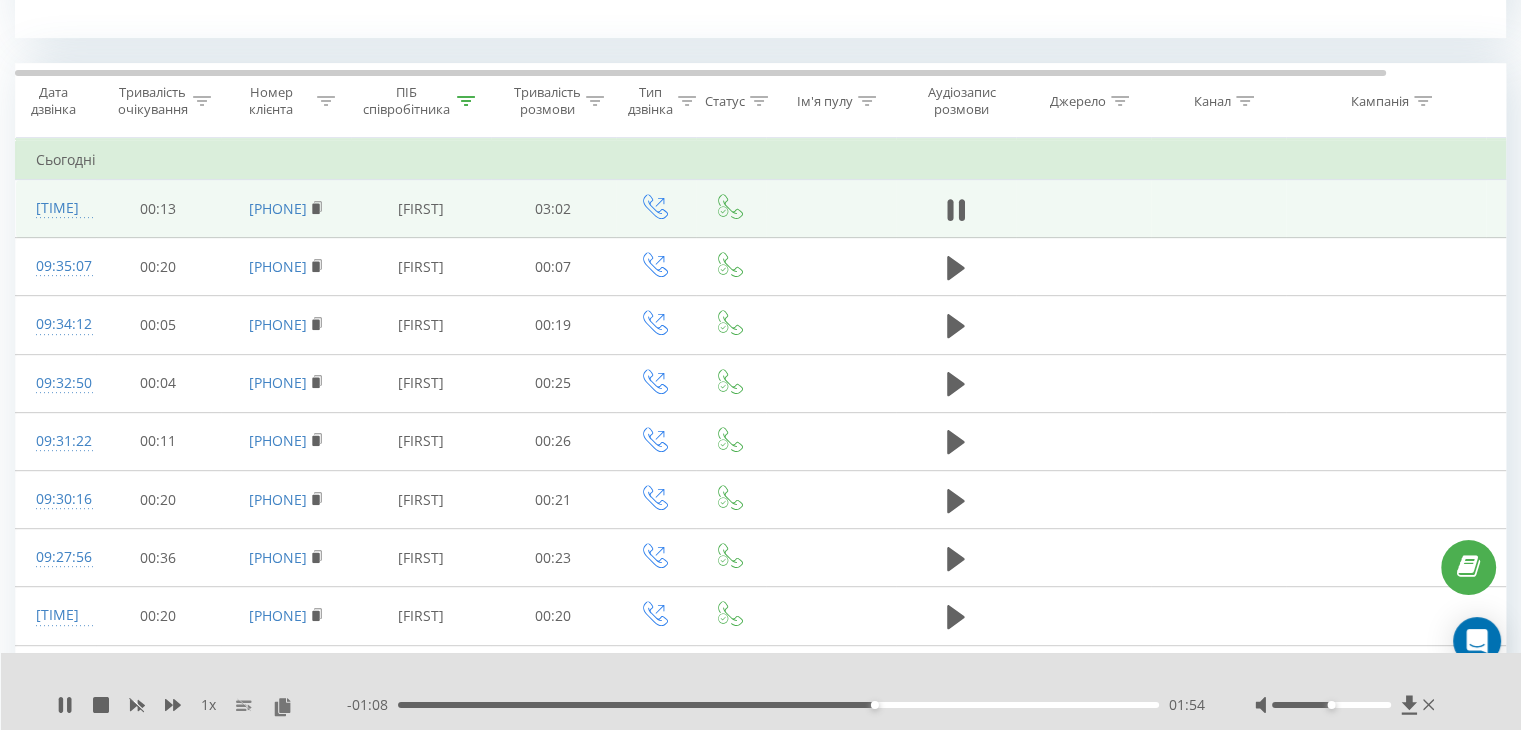 click on "01:54" at bounding box center [778, 705] 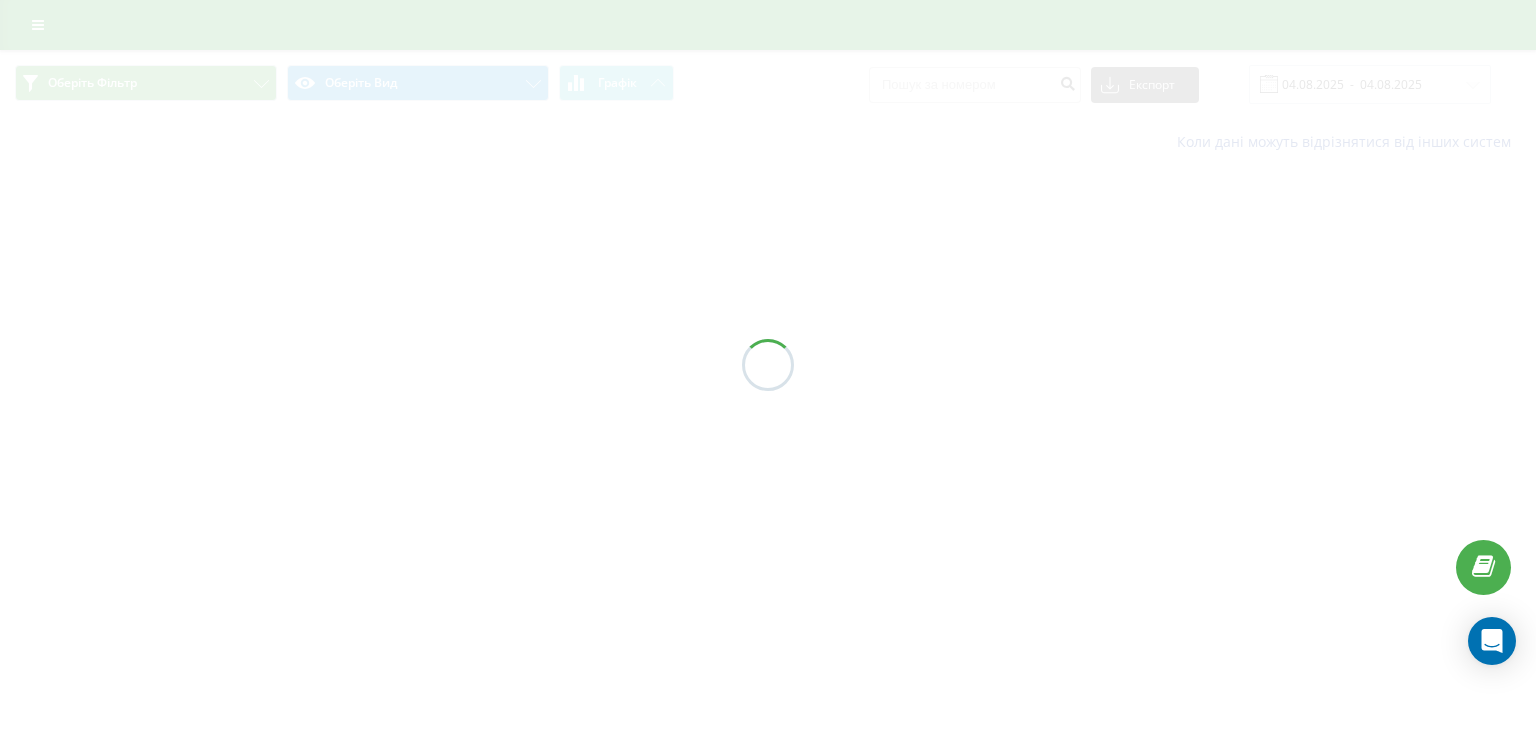 scroll, scrollTop: 0, scrollLeft: 0, axis: both 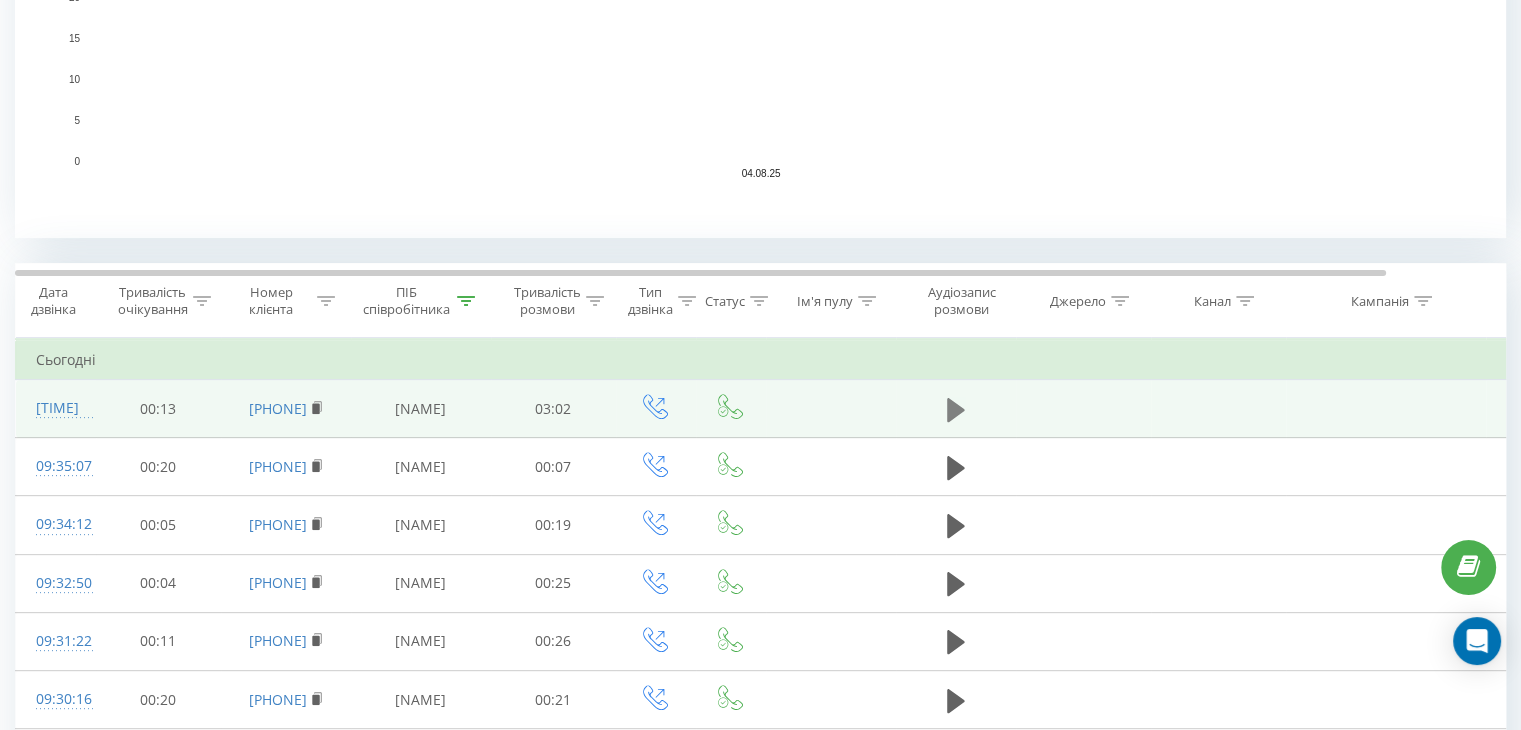 click 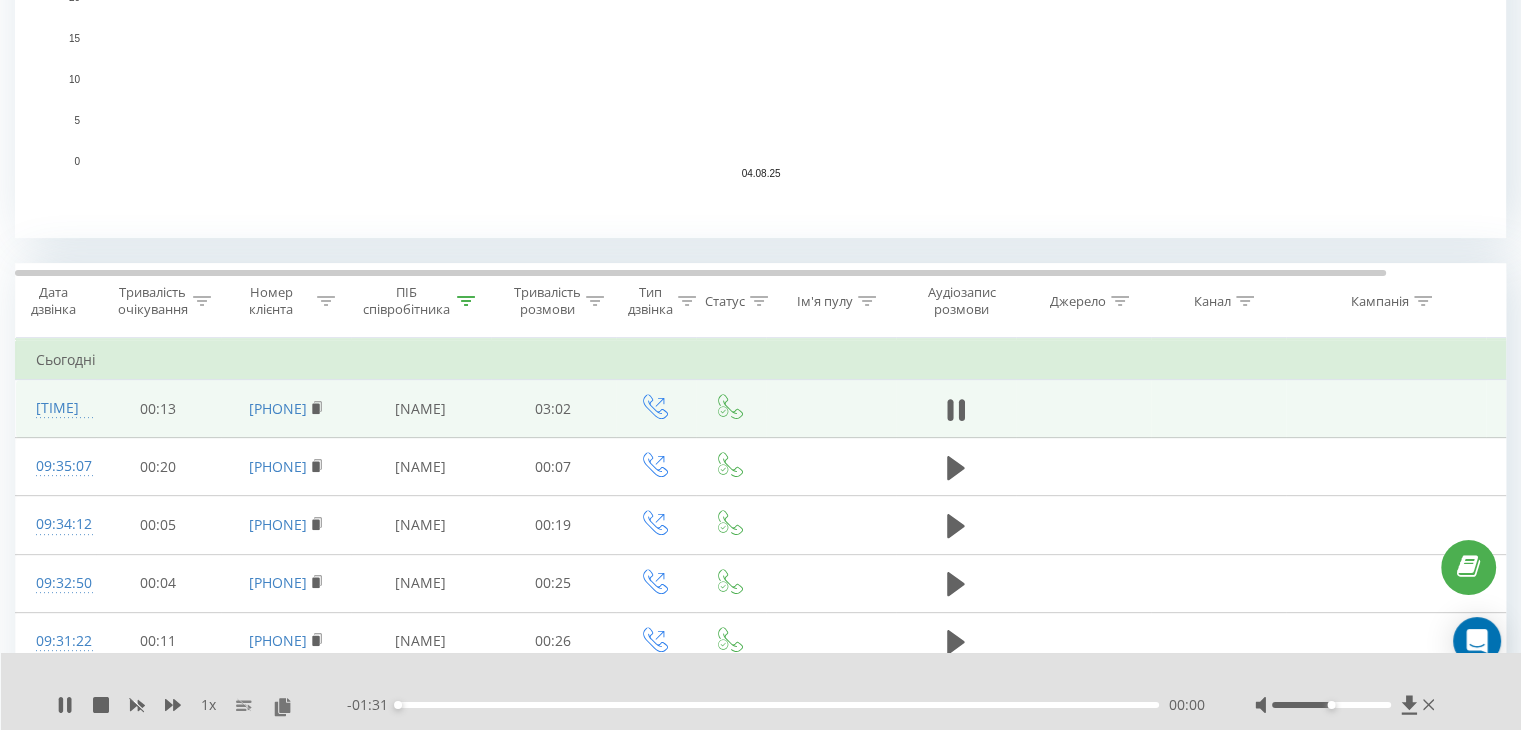 click on "- 01:31 00:00   00:00" at bounding box center [776, 705] 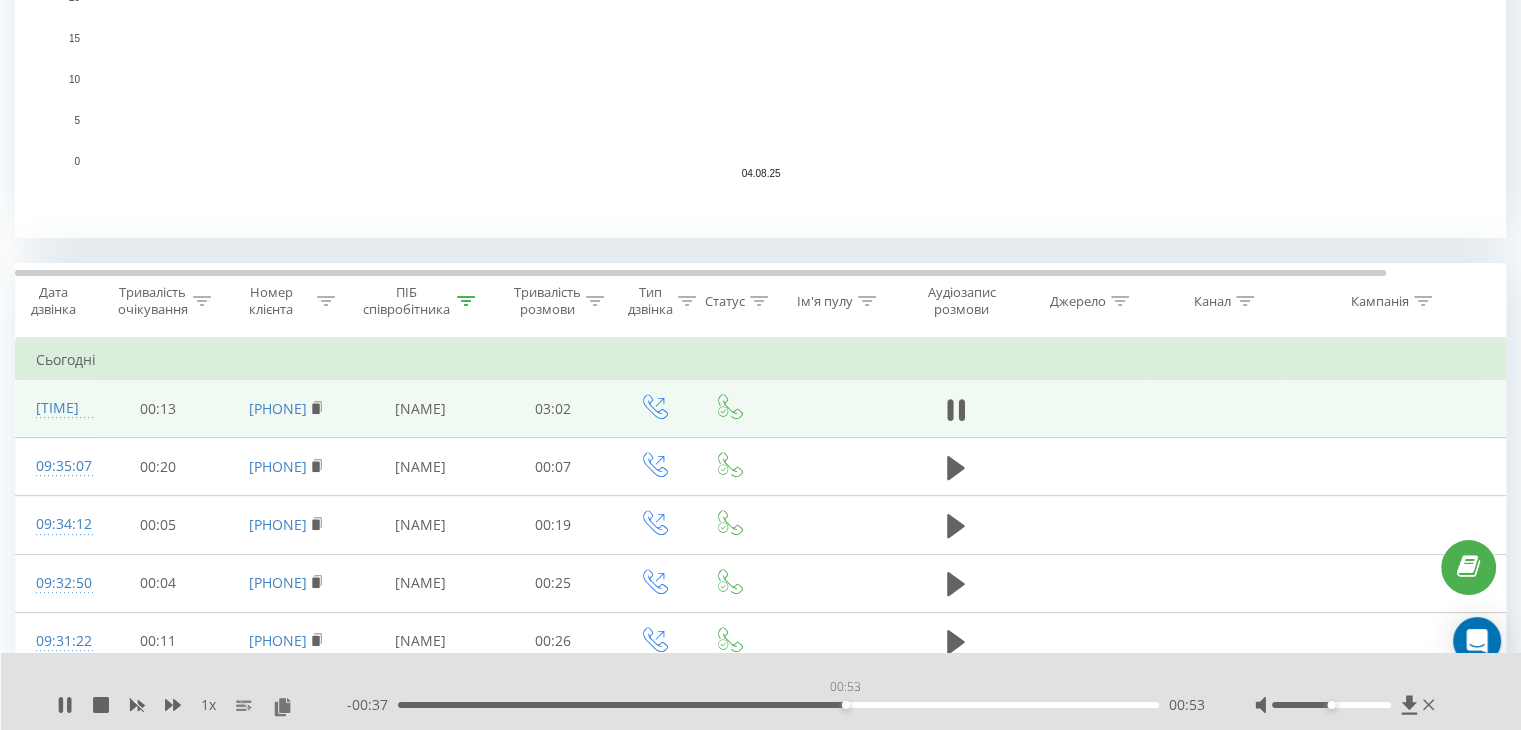 click on "00:53" at bounding box center [778, 705] 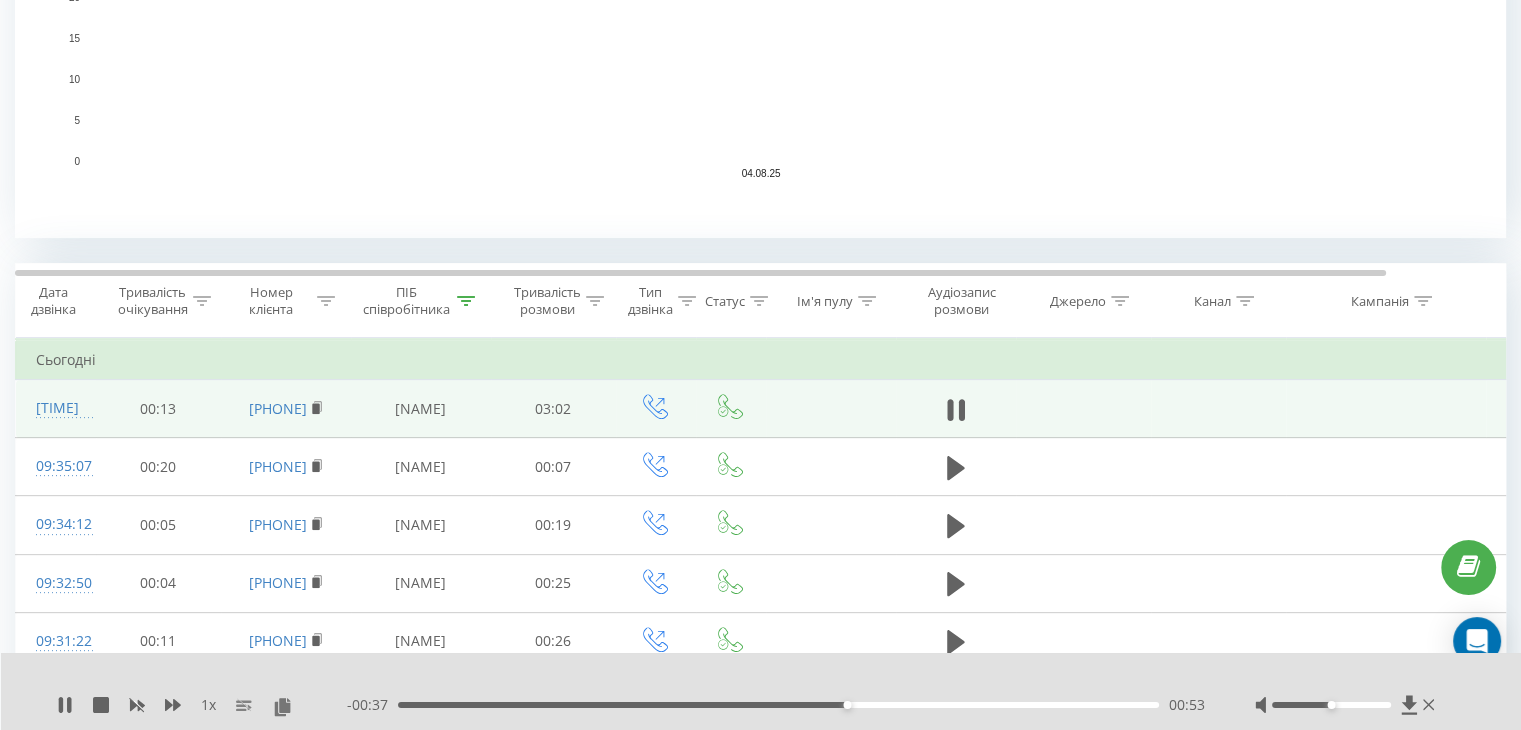 click on "00:53" at bounding box center [778, 705] 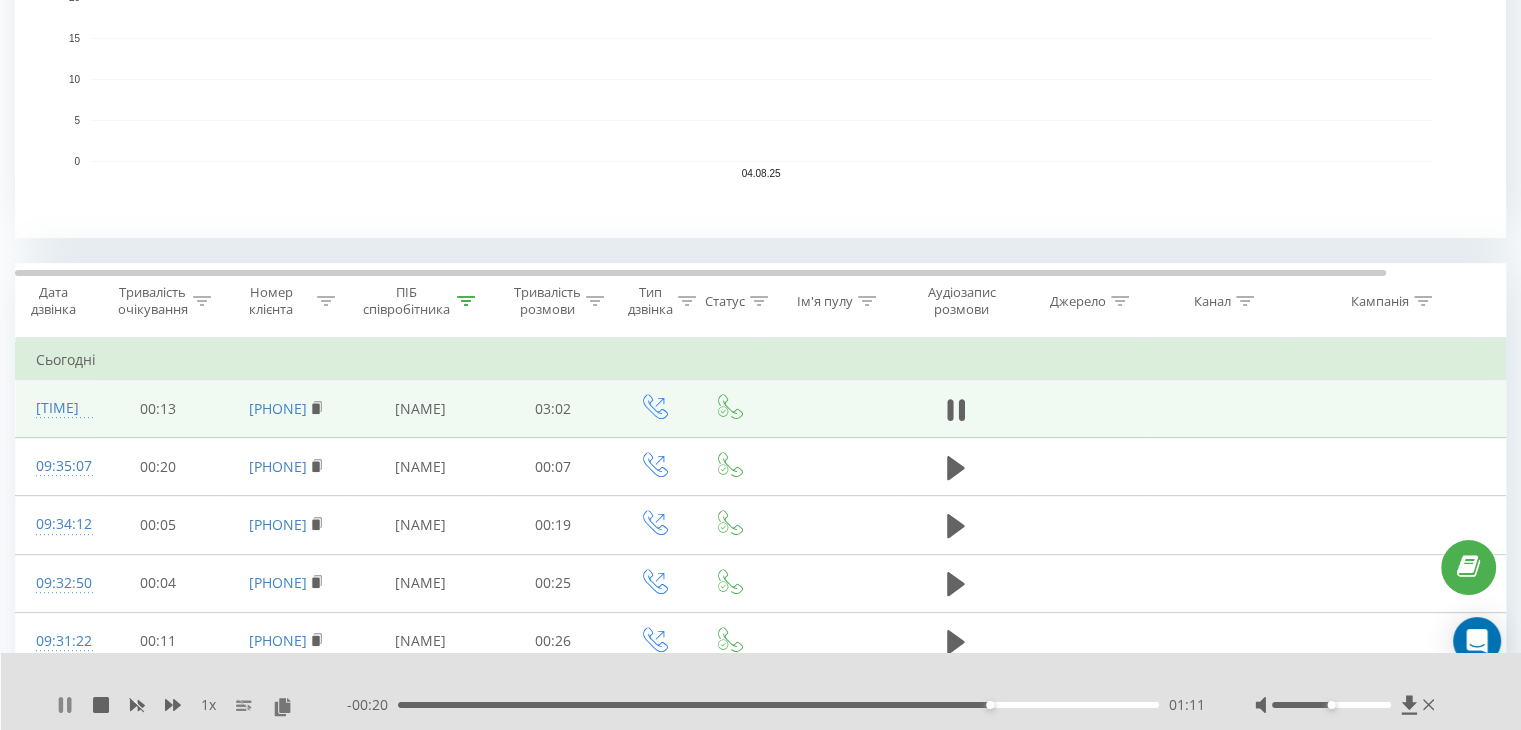 click 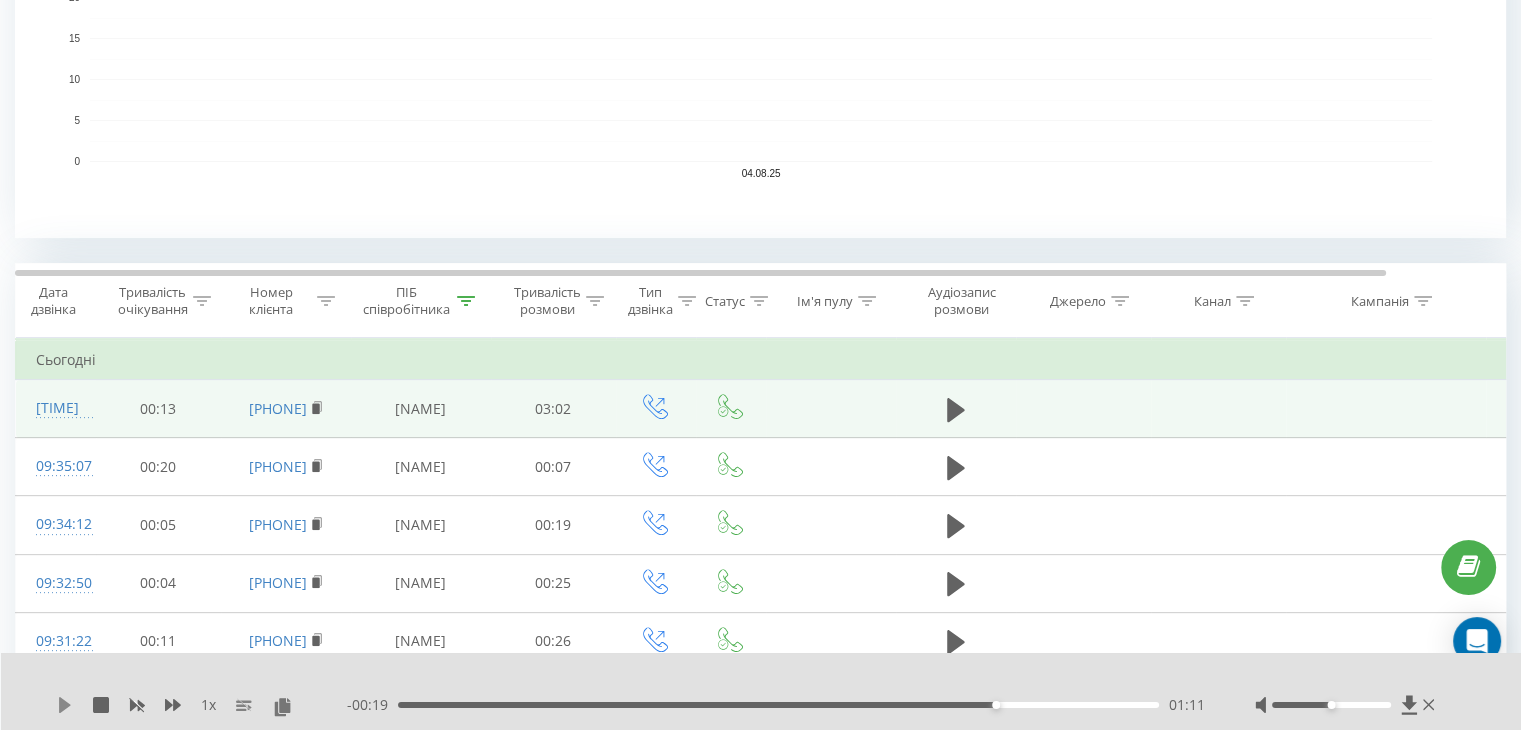 click 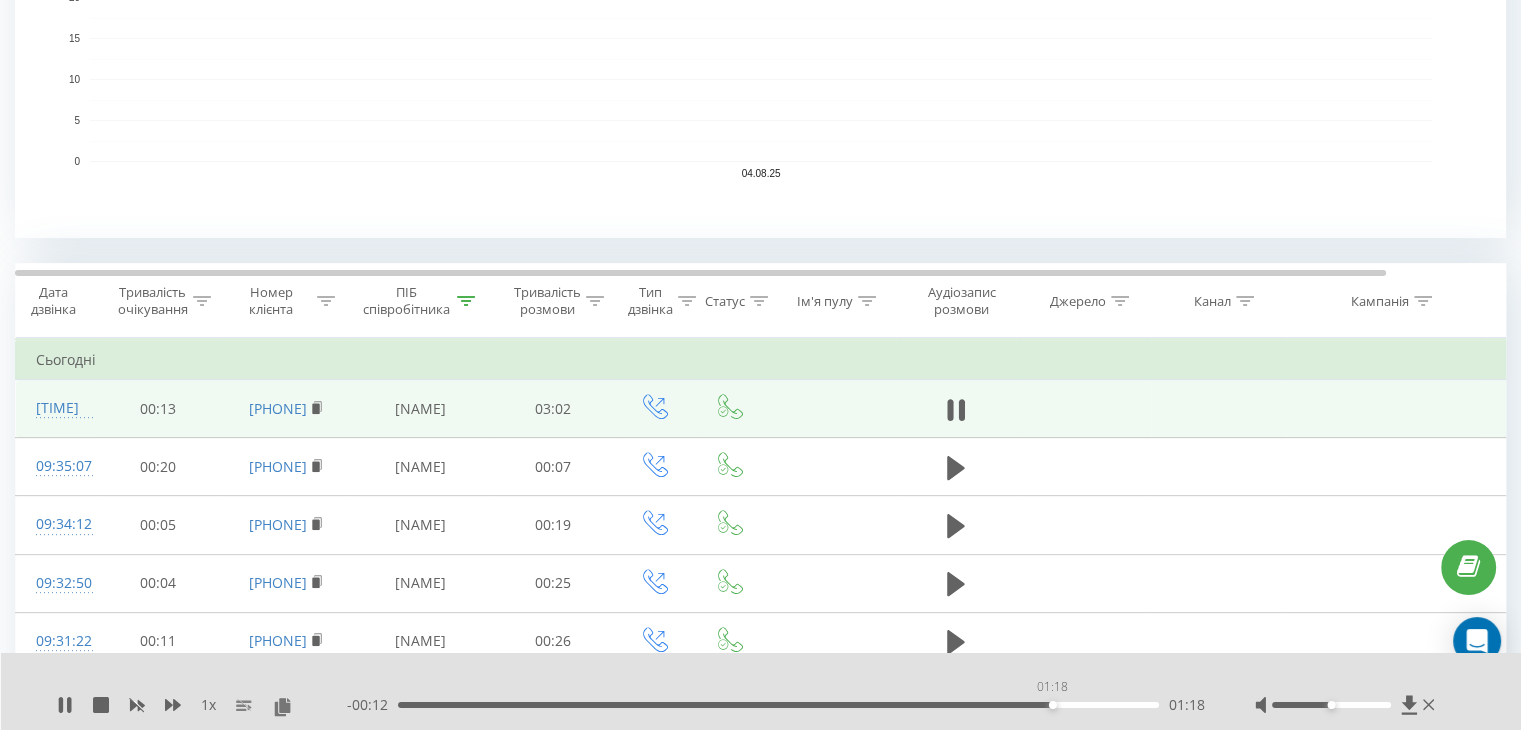 click on "01:18" at bounding box center [778, 705] 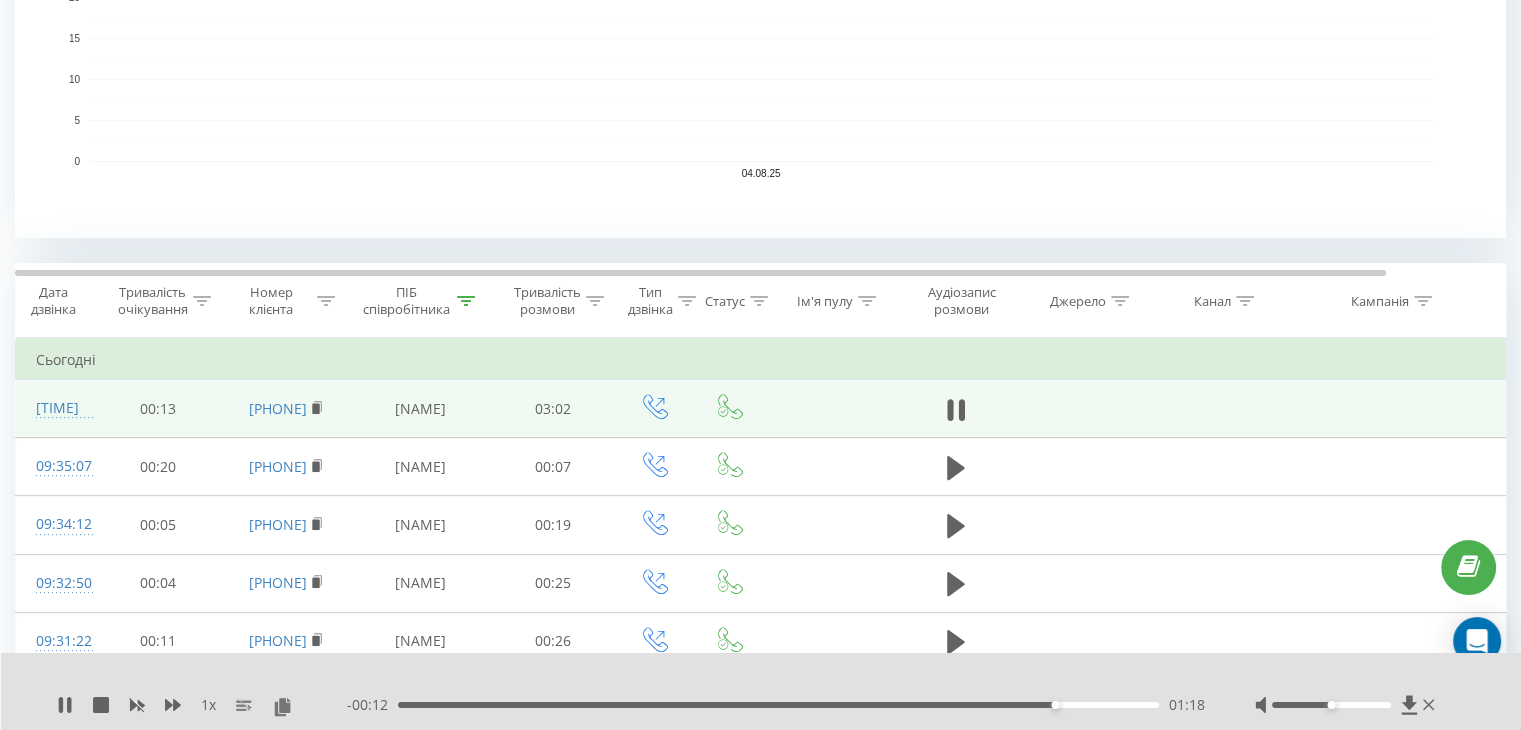 click on "01:18" at bounding box center (778, 705) 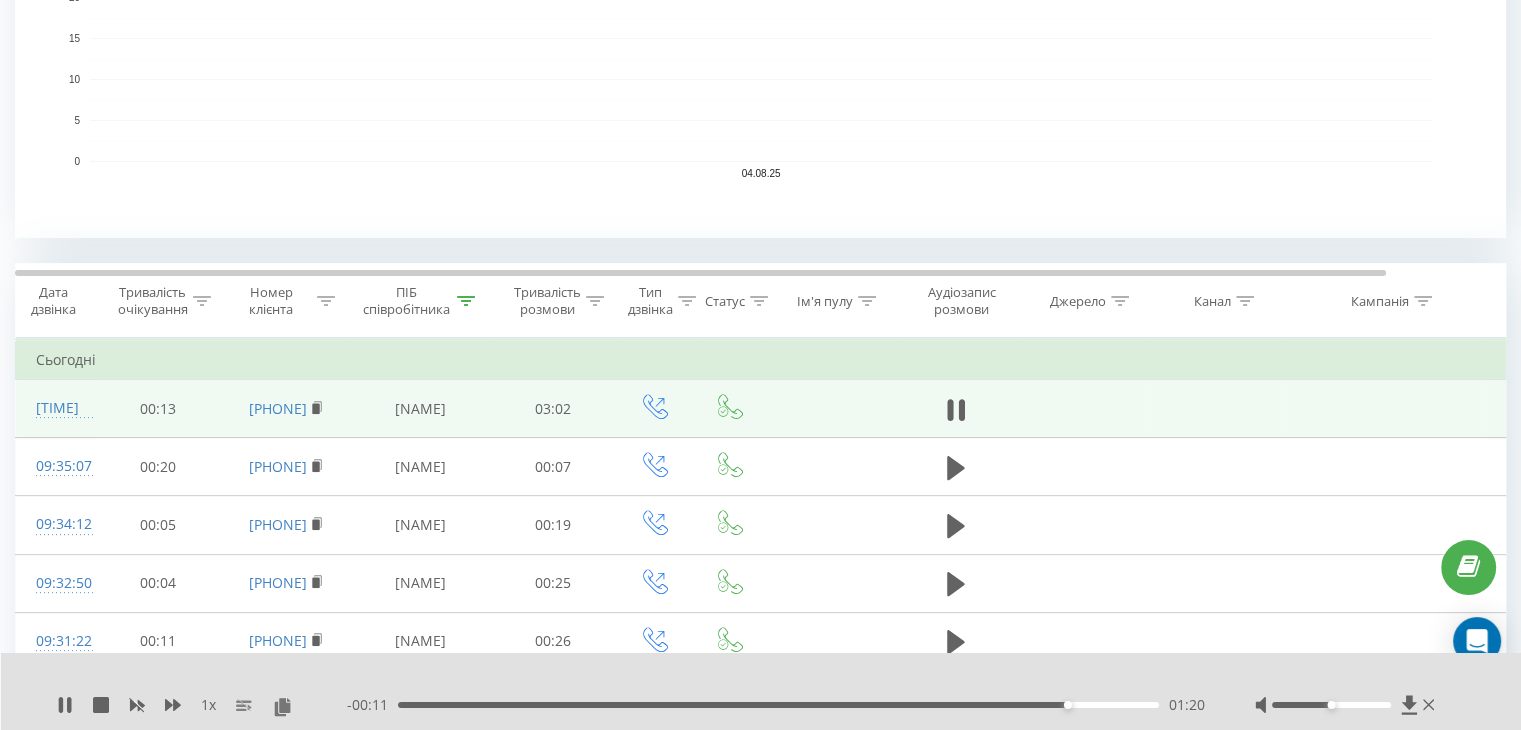 click on "01:20" at bounding box center (778, 705) 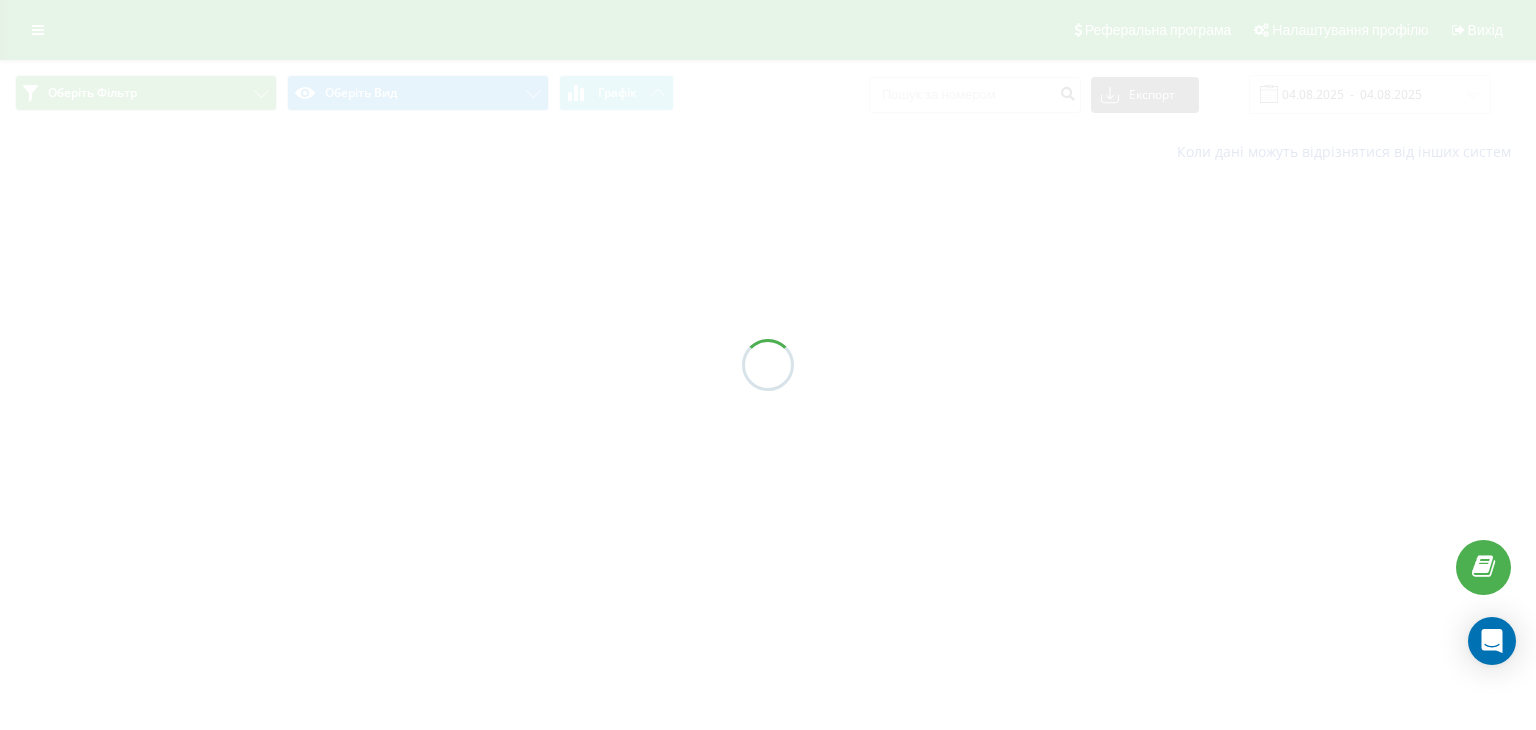 scroll, scrollTop: 0, scrollLeft: 0, axis: both 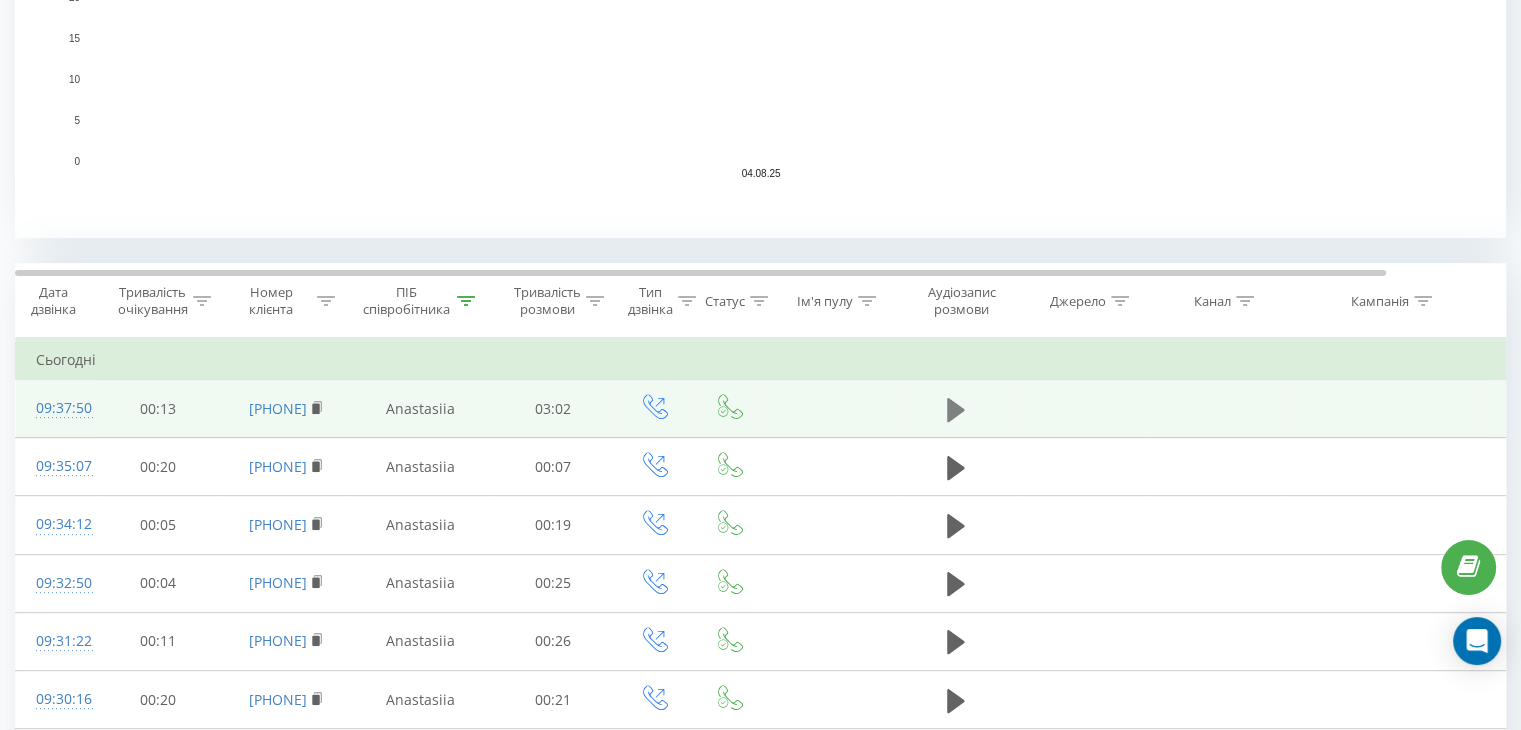 click 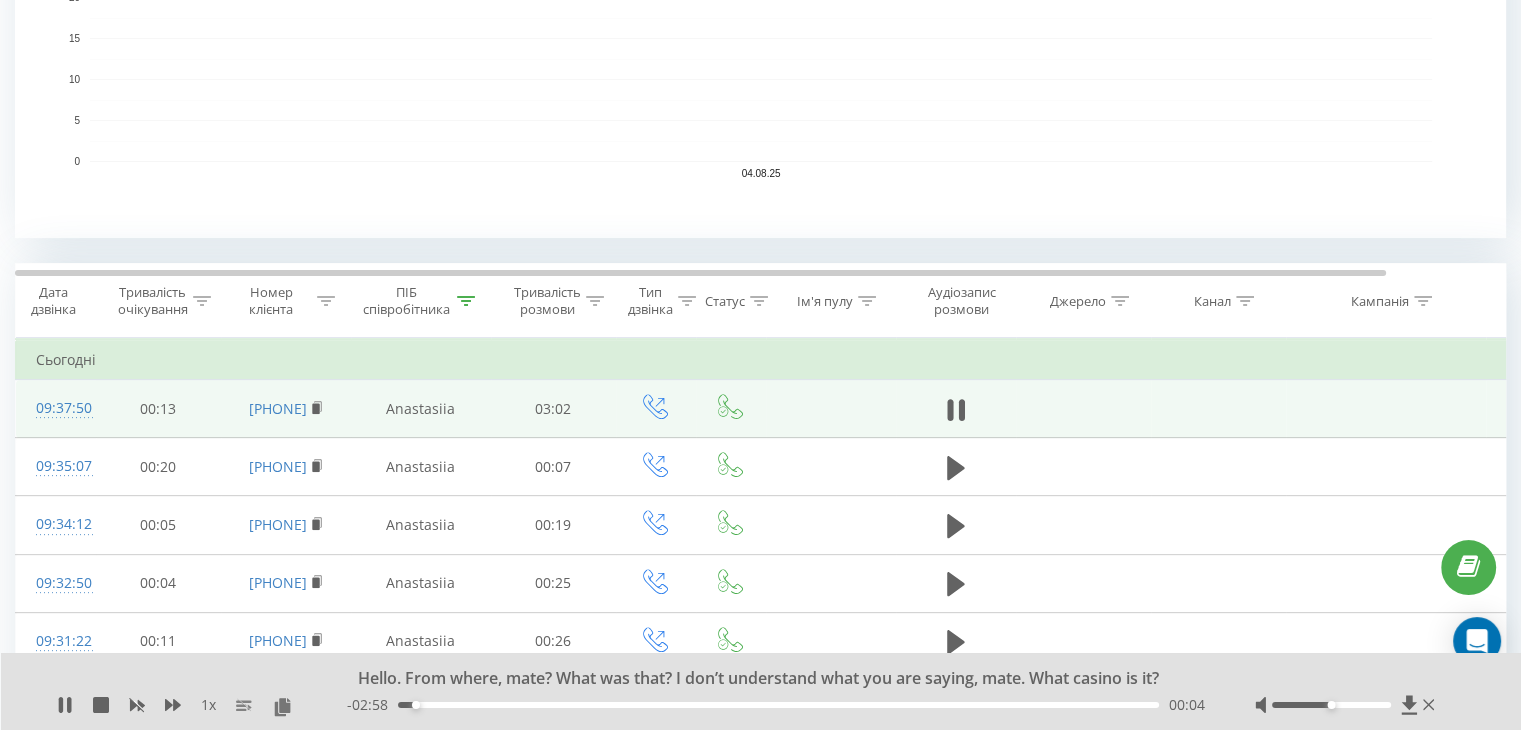 click on "00:04" at bounding box center (778, 705) 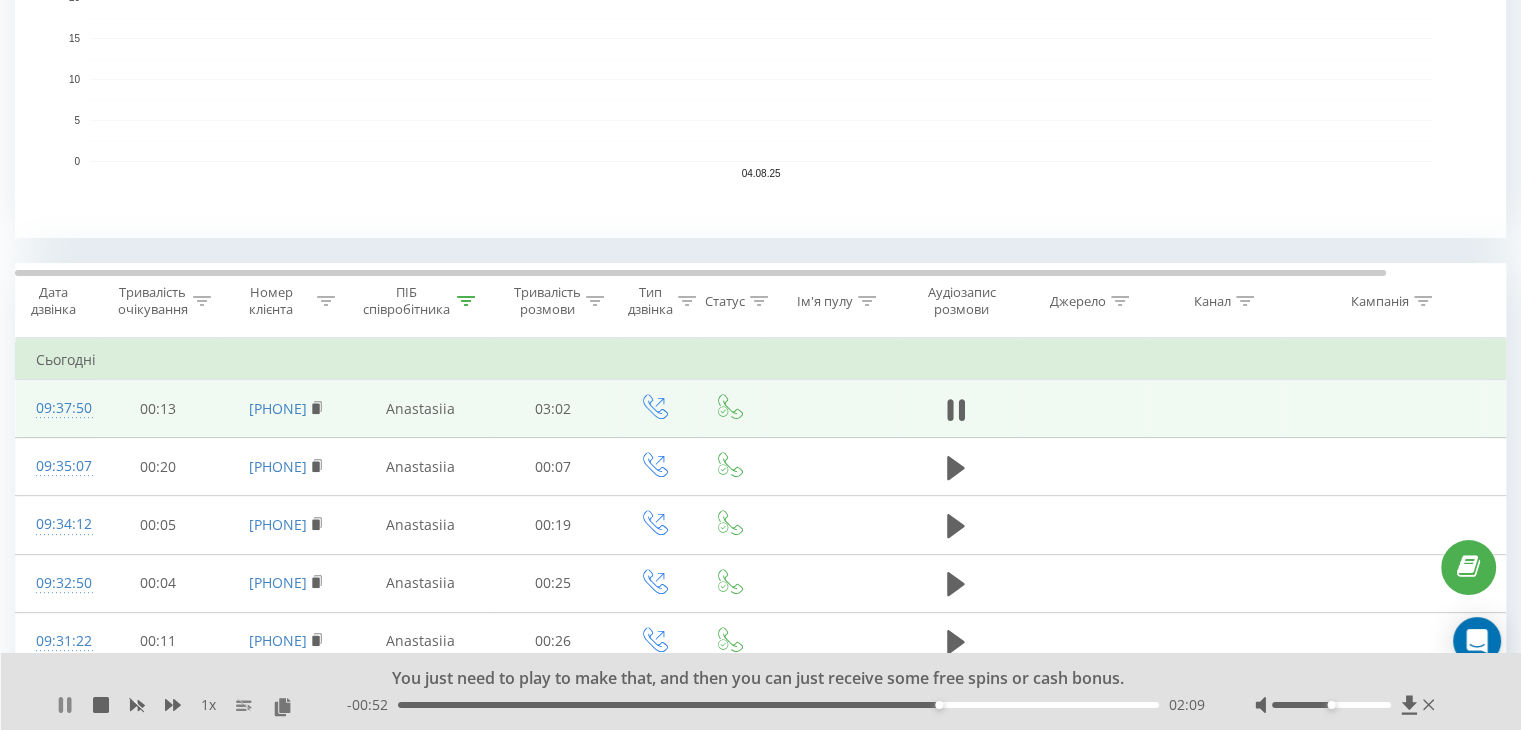 click 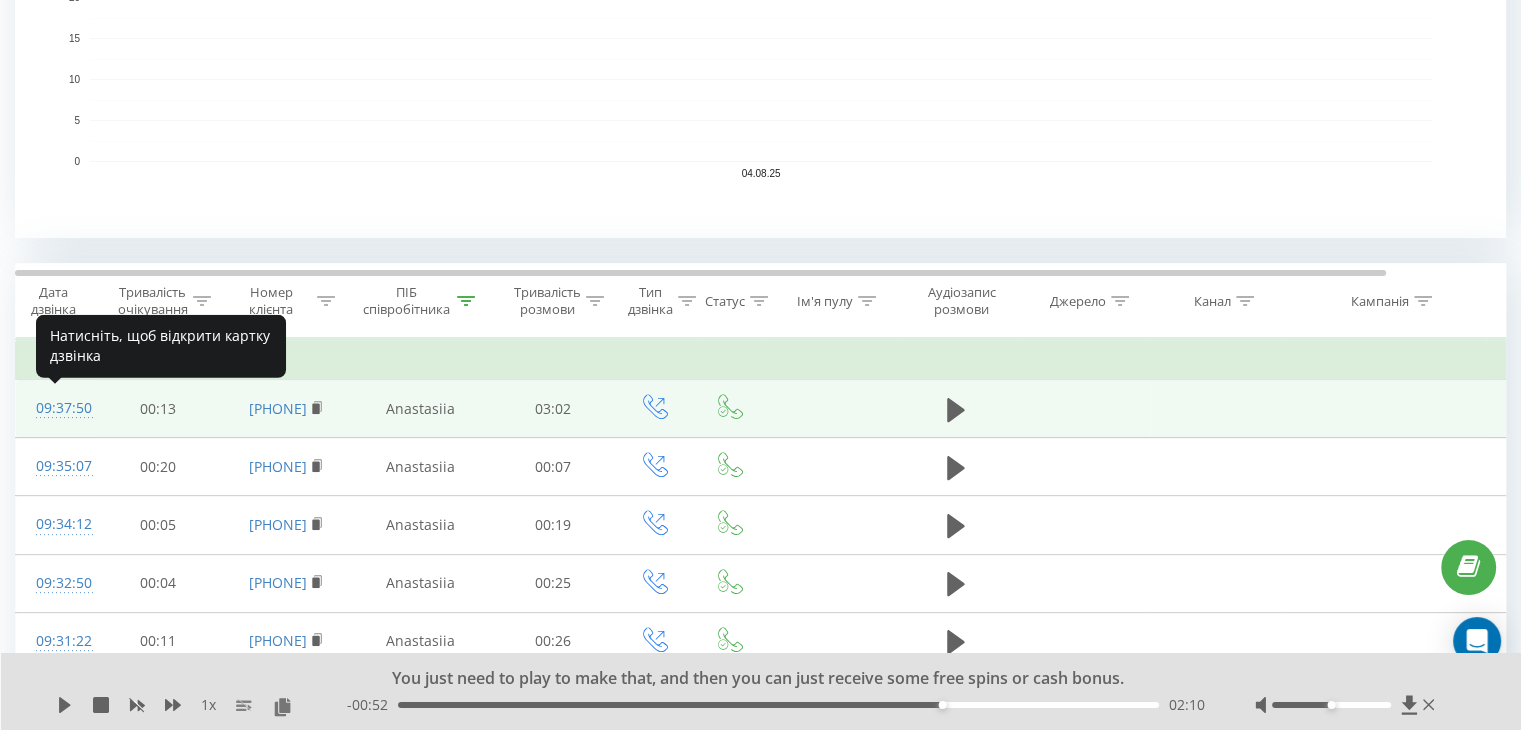 click on "09:37:50" at bounding box center (56, 408) 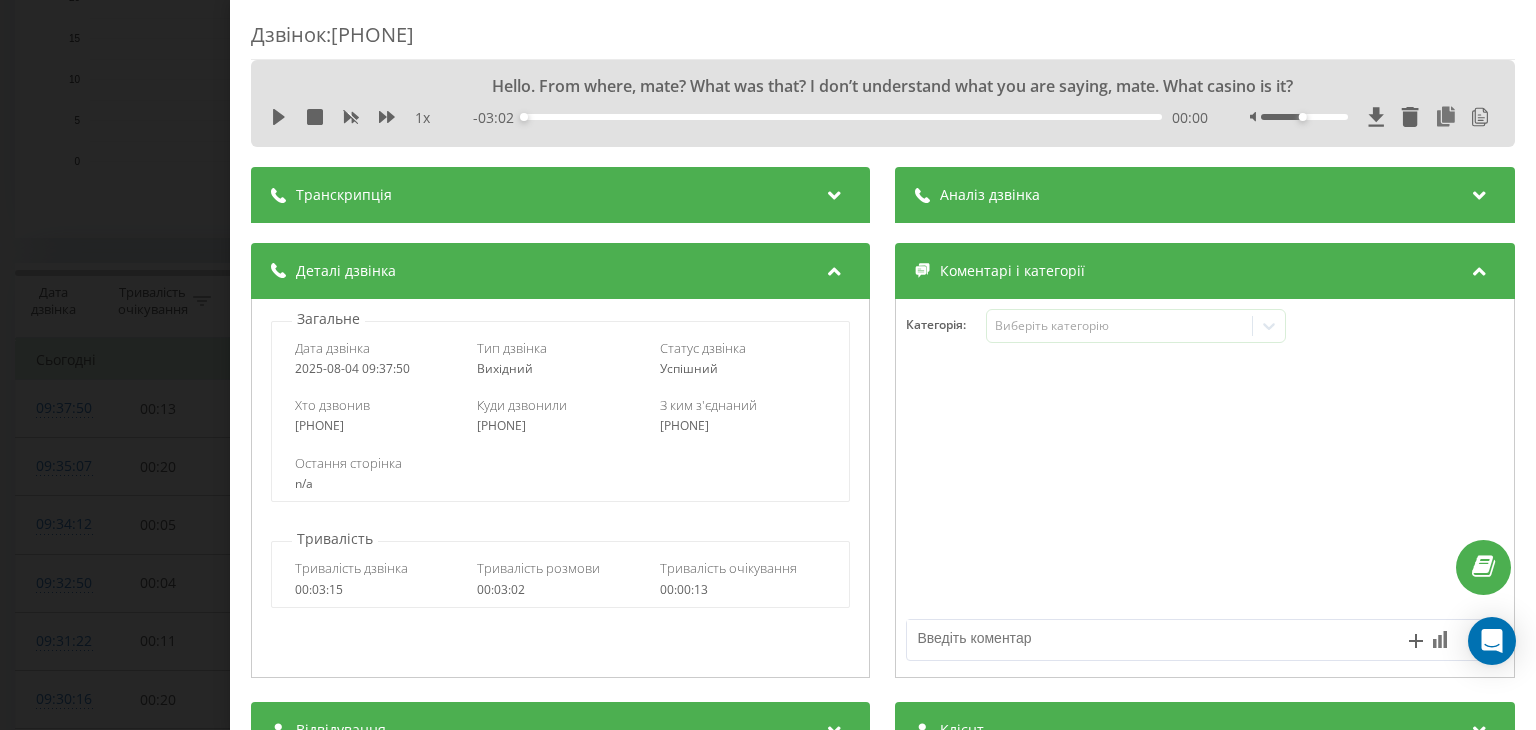 click on "00:00 Hello. From where, mate? What was that? I don’t understand what you are saying, mate. What casino is it? 00:00 Hello, this is Casey calling you from SpinRise Casino. Can you speak right now? 00:12 I'm calling you from SpinRise Casino. 00:21 Calling you... 00:23 Can you spell it out? 00:23 Beans Rice Casino. S-P-I-N-R-I-S-E. Yeah. So, can you speak right now? 00:33 Oh, spin rise. 00:36 Yeah. 00:37 Spin rise one. 00:38 Yeah, righto. 00:39 Yeah, I can hear you. 00:44 Yeah, yep. 00:44 That’s great. Tell me please, how are you today? How is your day? How was your mood? 00:44 Hey, that's all good, eh? 00:53 Been working all day. 00:54 That’s great! Yeah and tell me please what about your gaming experience with us? Is everything okay? 01:05 Yeah, it's all good, eh? 01:06 That’s great. And I have one great news for you, I've added $30 as a cash bonus so 01:08 No complaints. 01:14 Oh, yeah. 01:19 you can just have a little time for free with us, okay? Yeah and also want to remind" at bounding box center (883, 824) 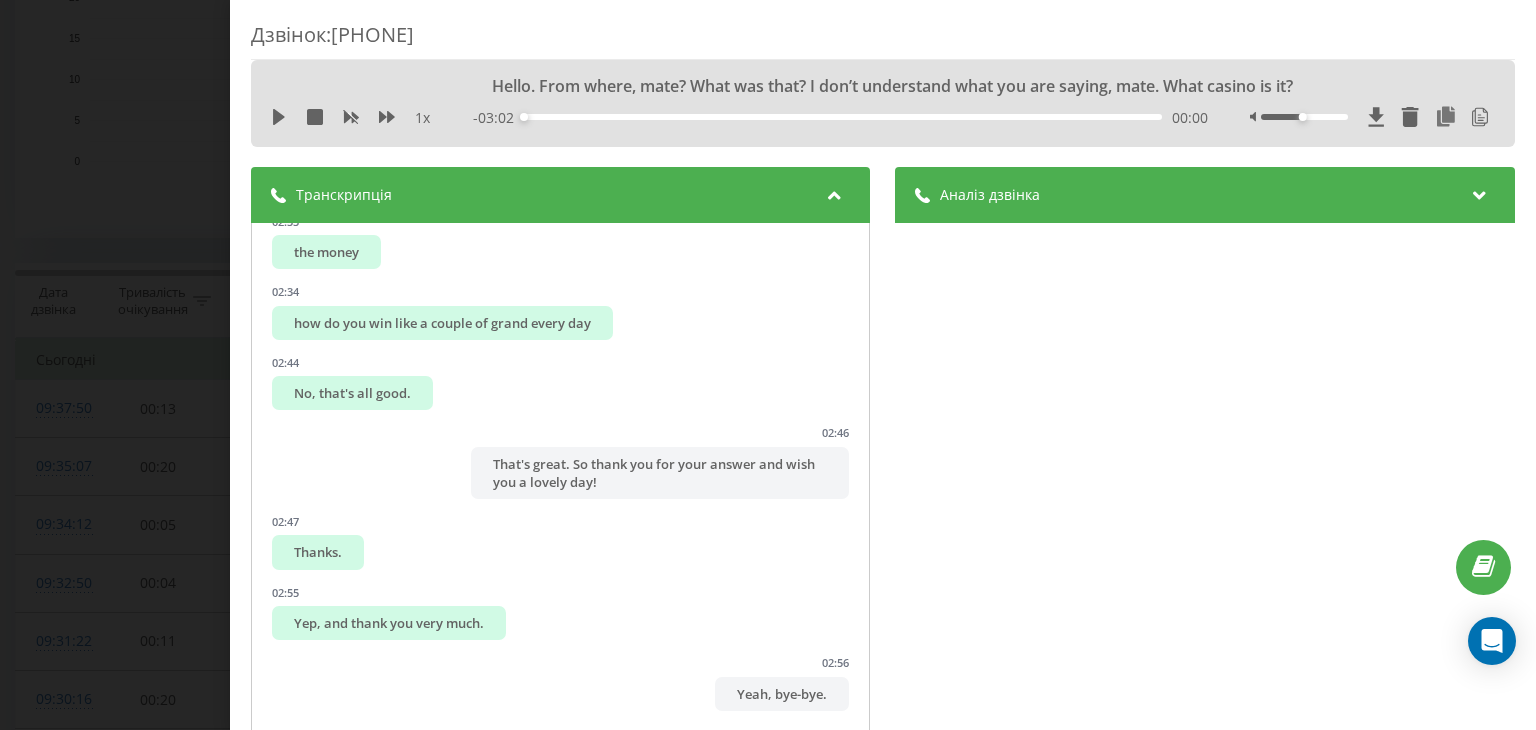 scroll, scrollTop: 3644, scrollLeft: 0, axis: vertical 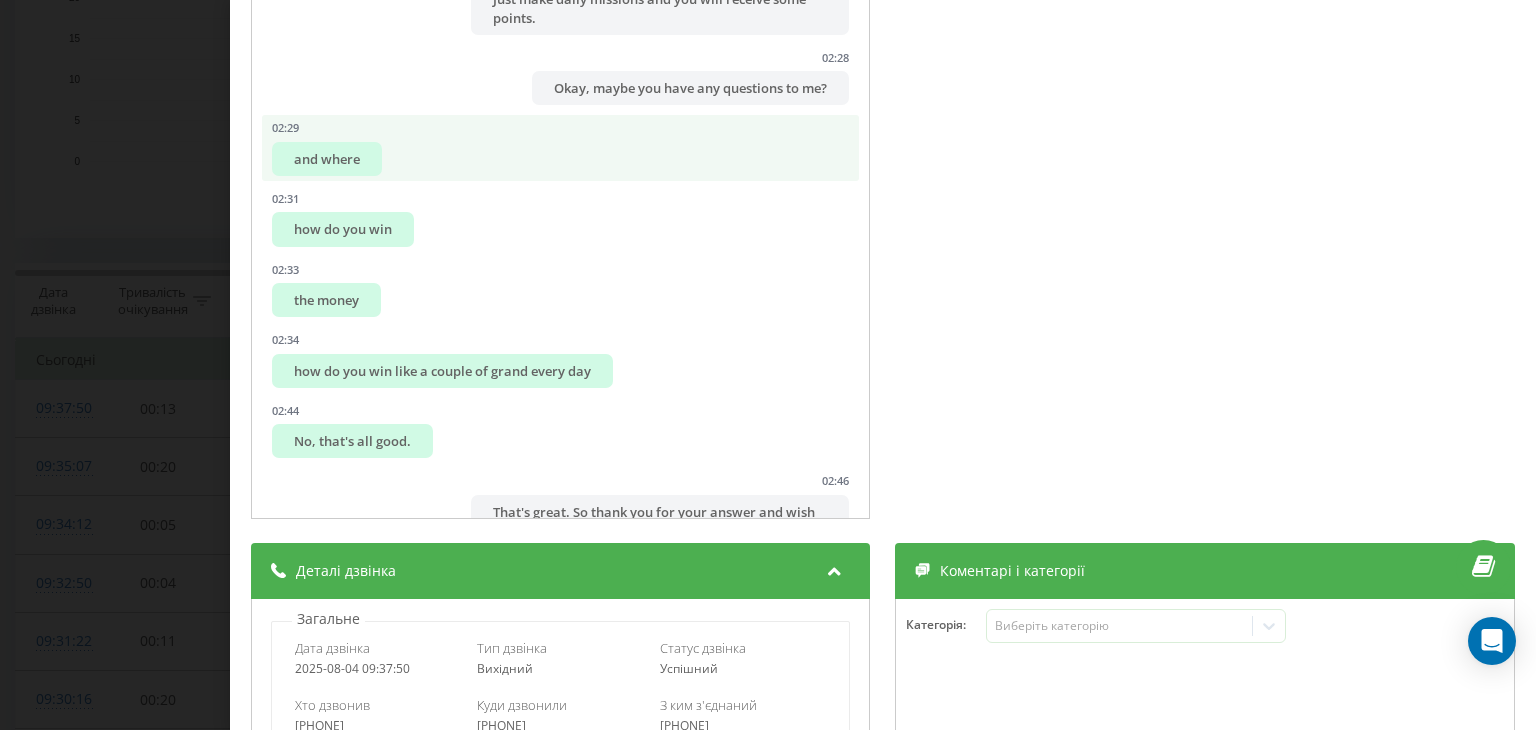 click on "and where" at bounding box center [327, 159] 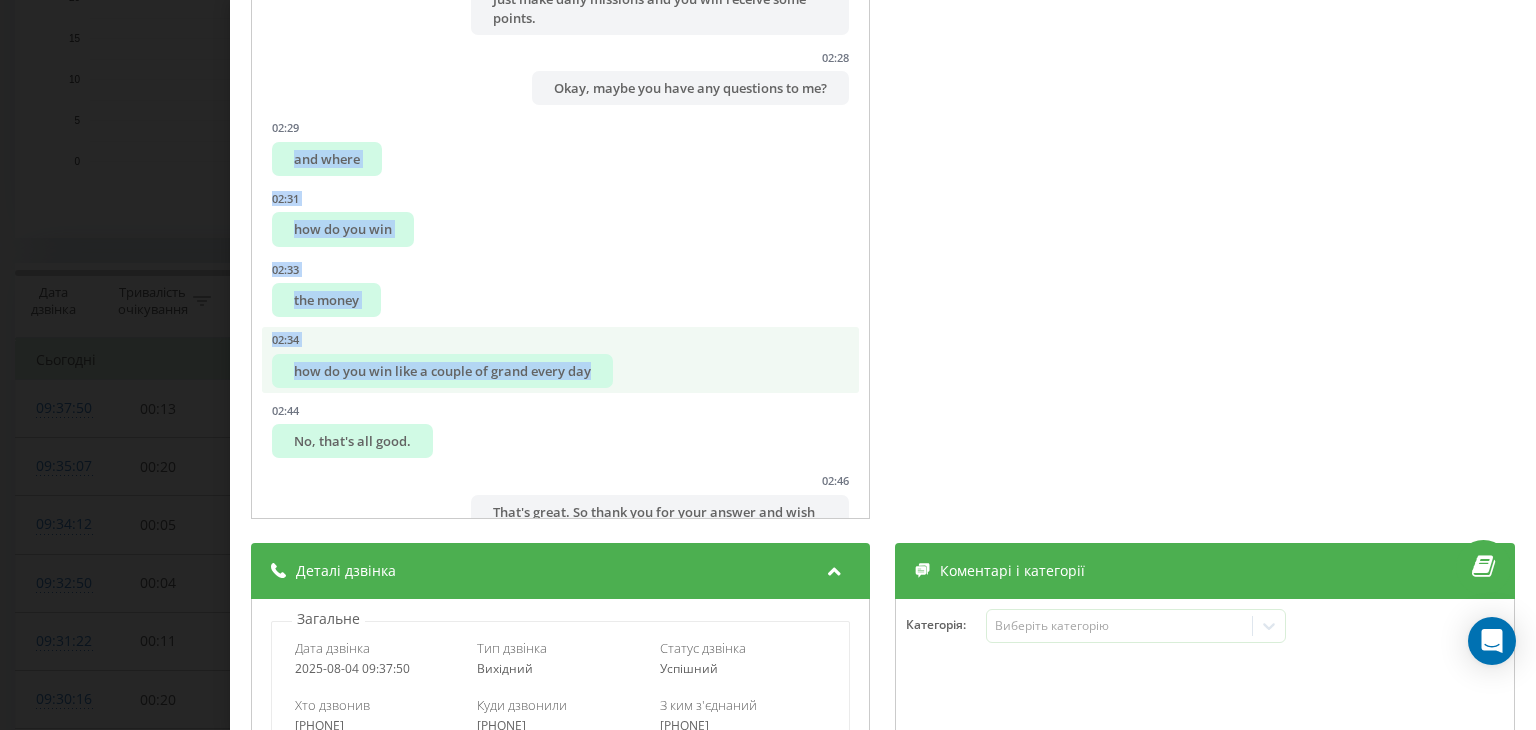 drag, startPoint x: 294, startPoint y: 174, endPoint x: 612, endPoint y: 384, distance: 381.08267 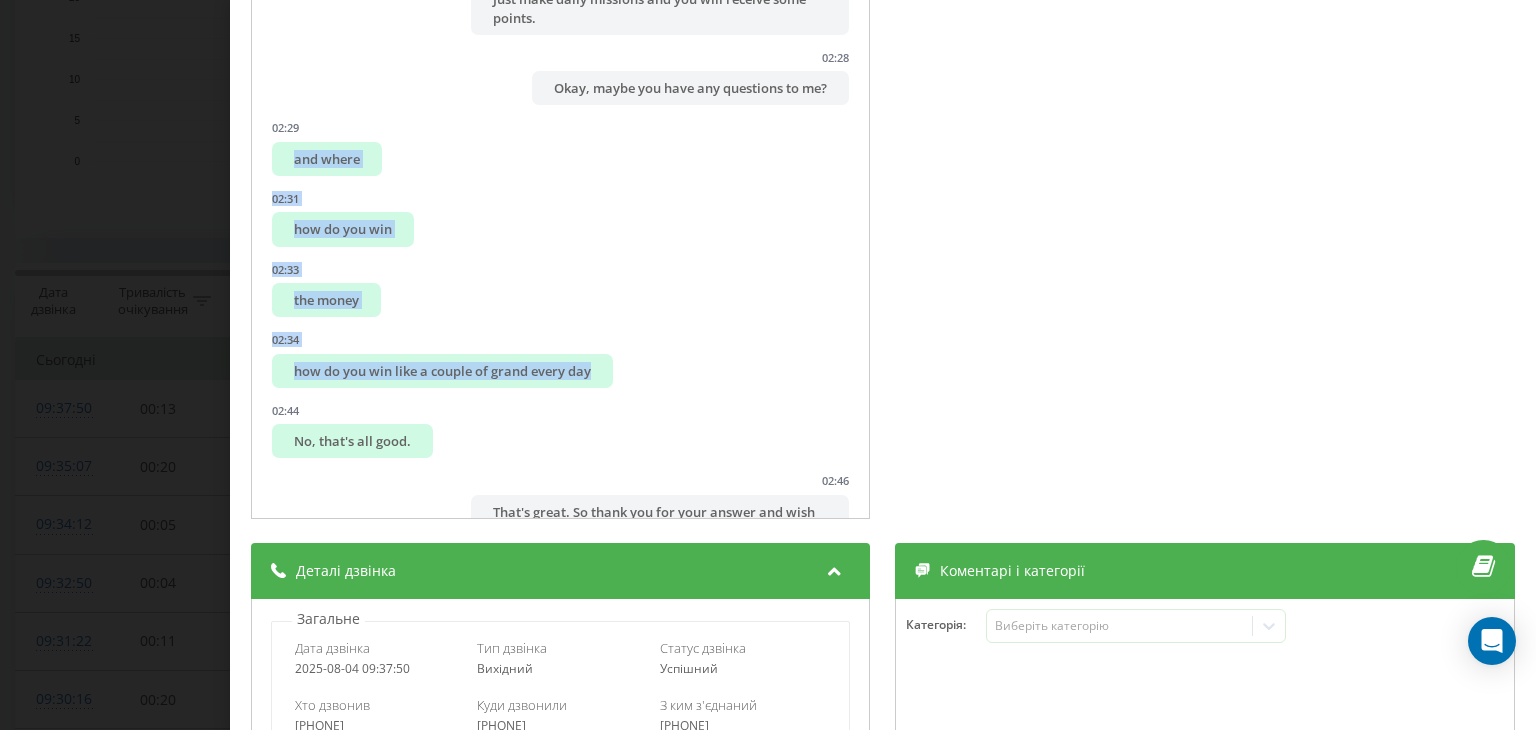 copy on "and where 02:31 how do you win 02:33 the money 02:34 how do you win like a couple of grand every day" 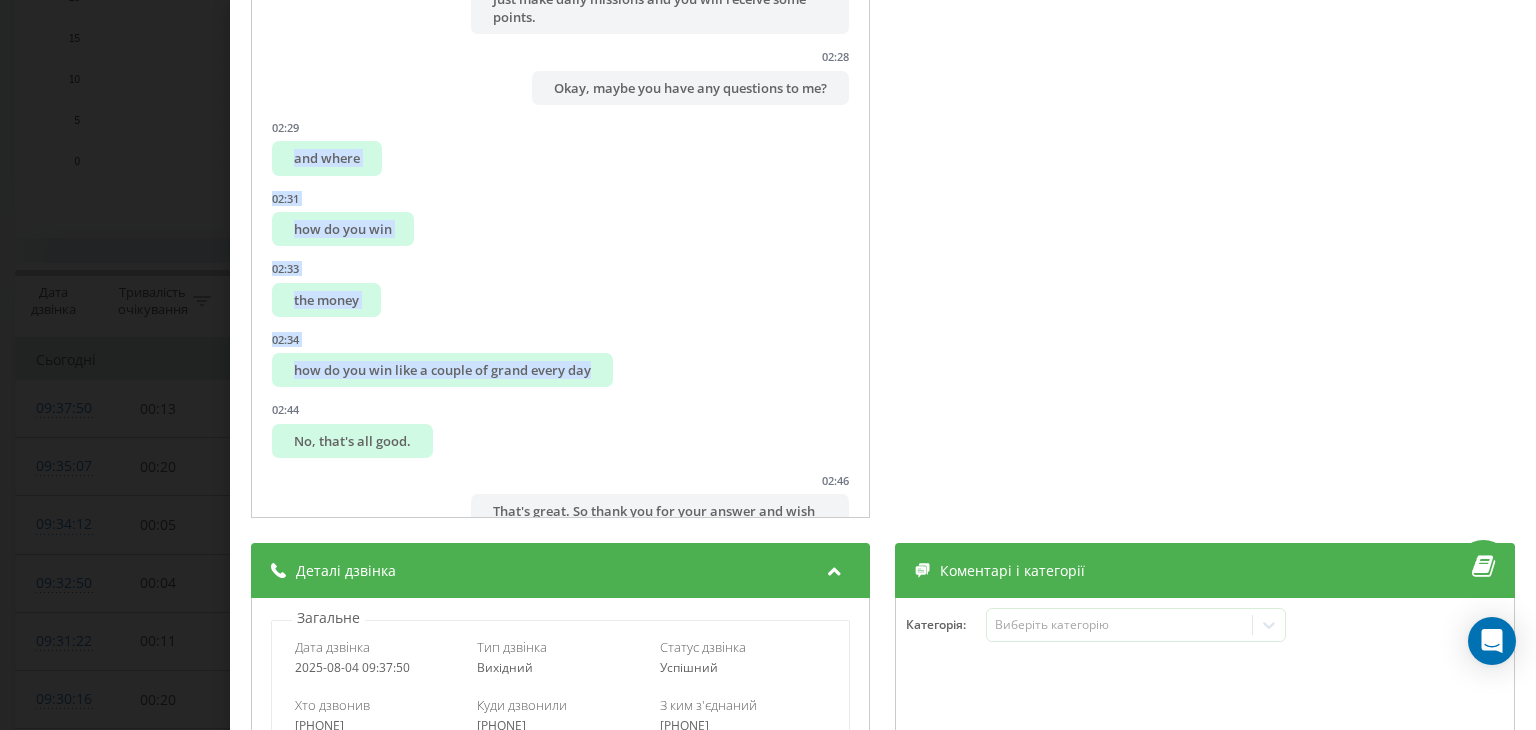 scroll, scrollTop: 399, scrollLeft: 0, axis: vertical 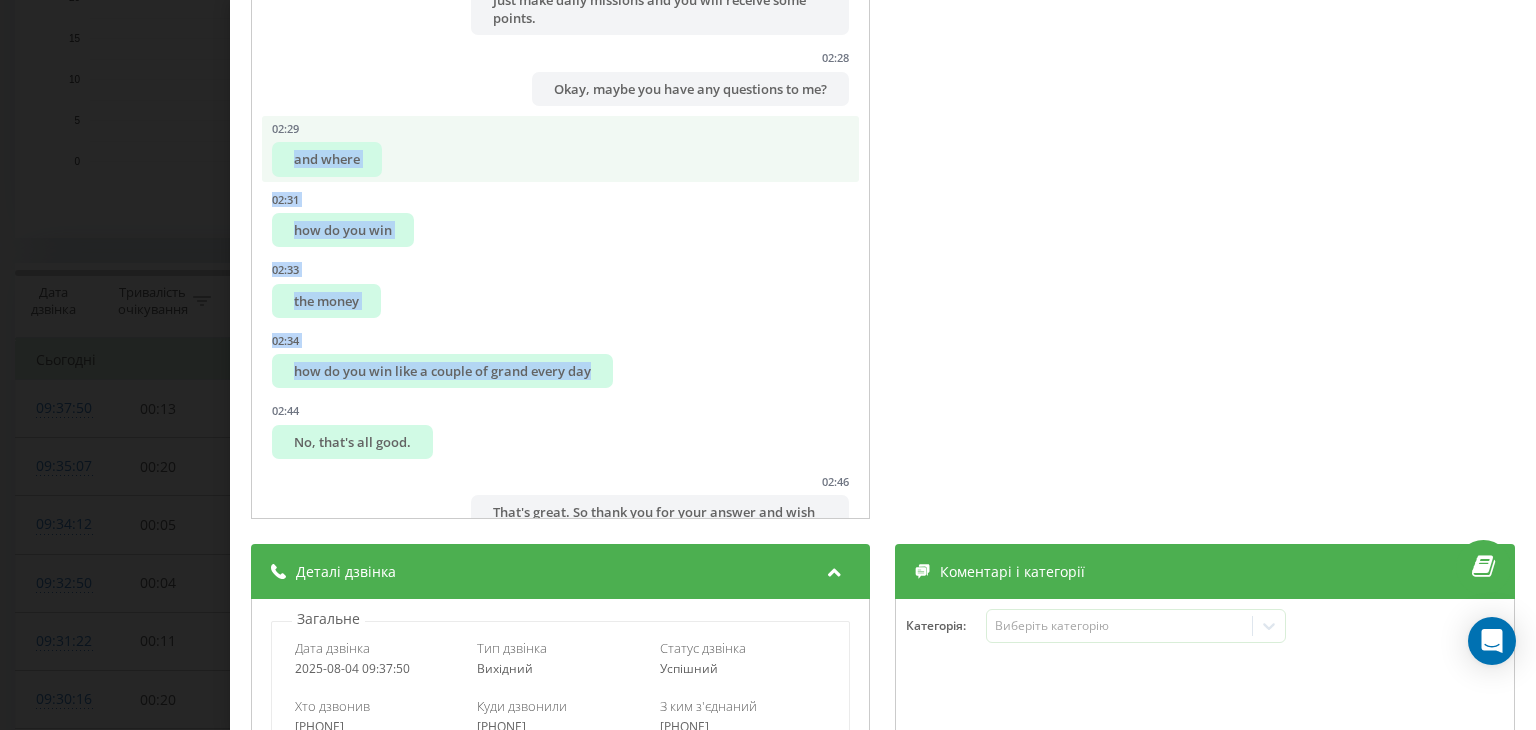 click on "and where" at bounding box center (327, 159) 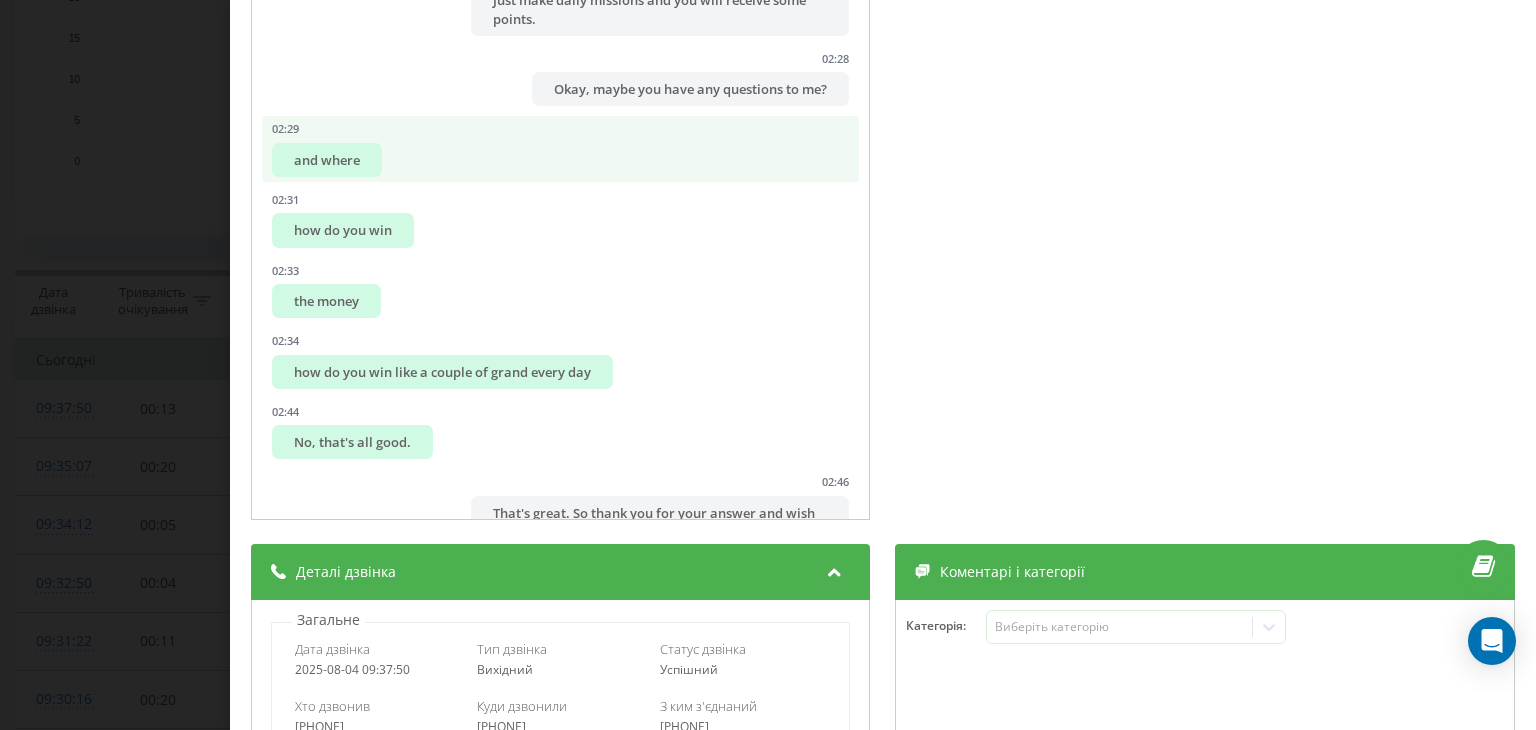 scroll, scrollTop: 400, scrollLeft: 0, axis: vertical 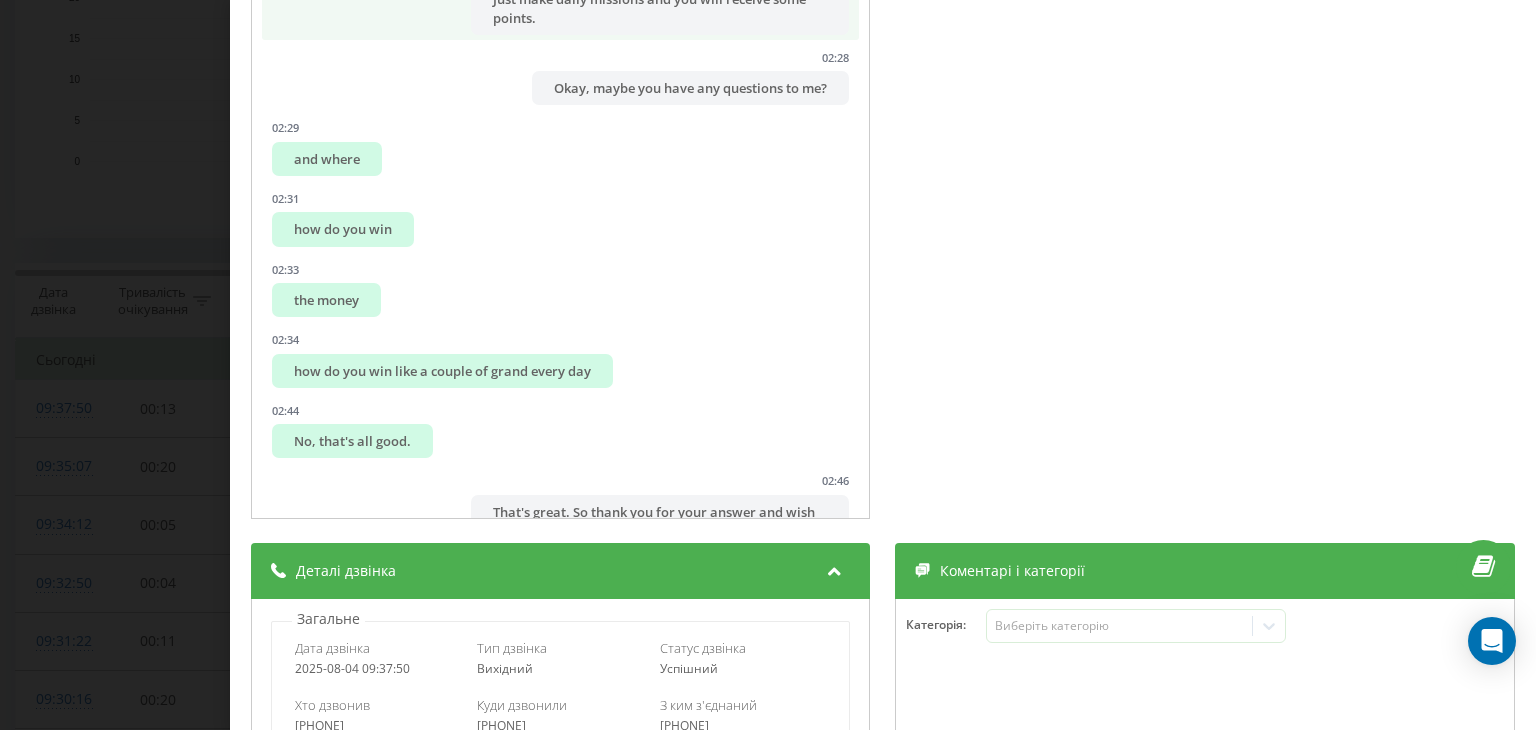 click on "Just make daily missions and you will receive some points." at bounding box center [660, 8] 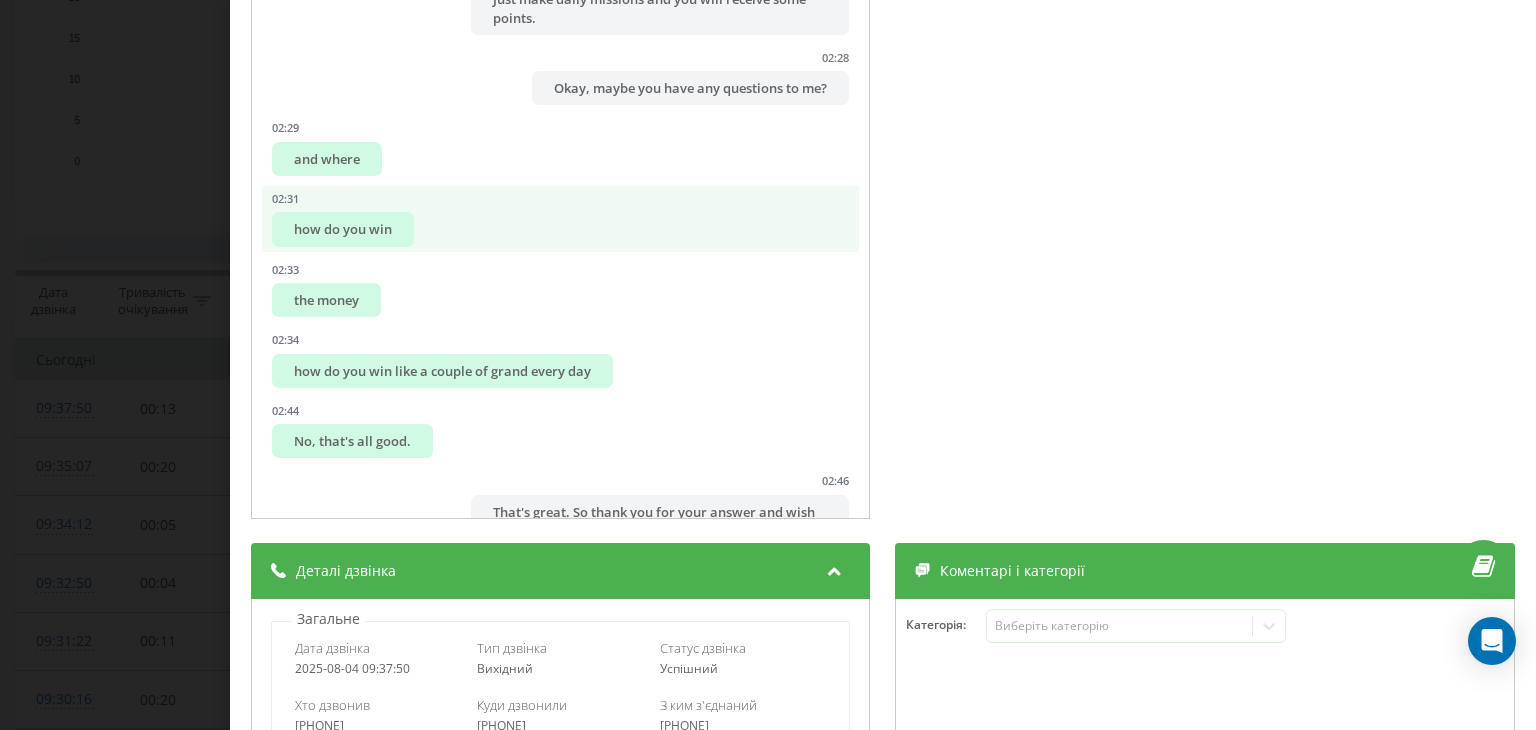 click on "how do you win" at bounding box center [343, 229] 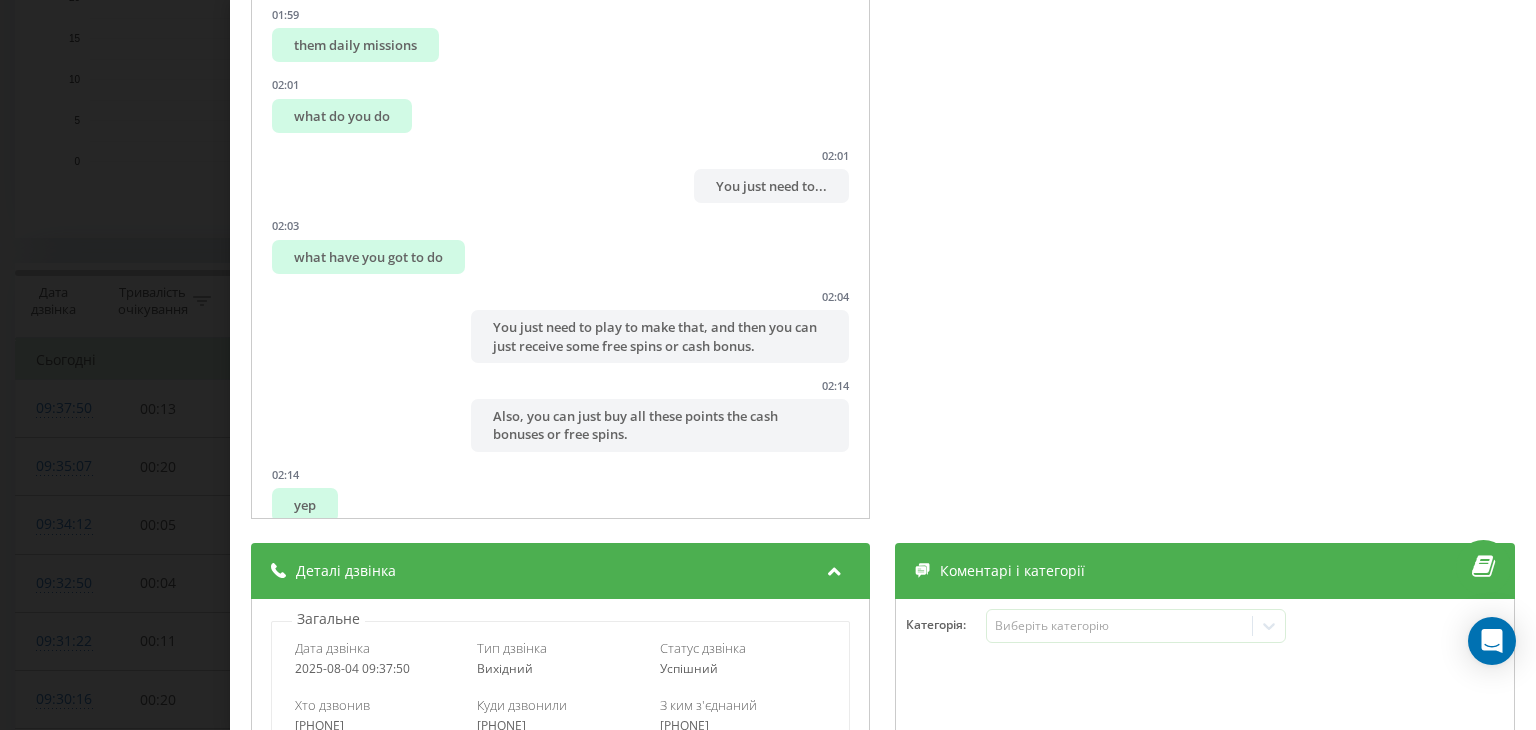 scroll, scrollTop: 2544, scrollLeft: 0, axis: vertical 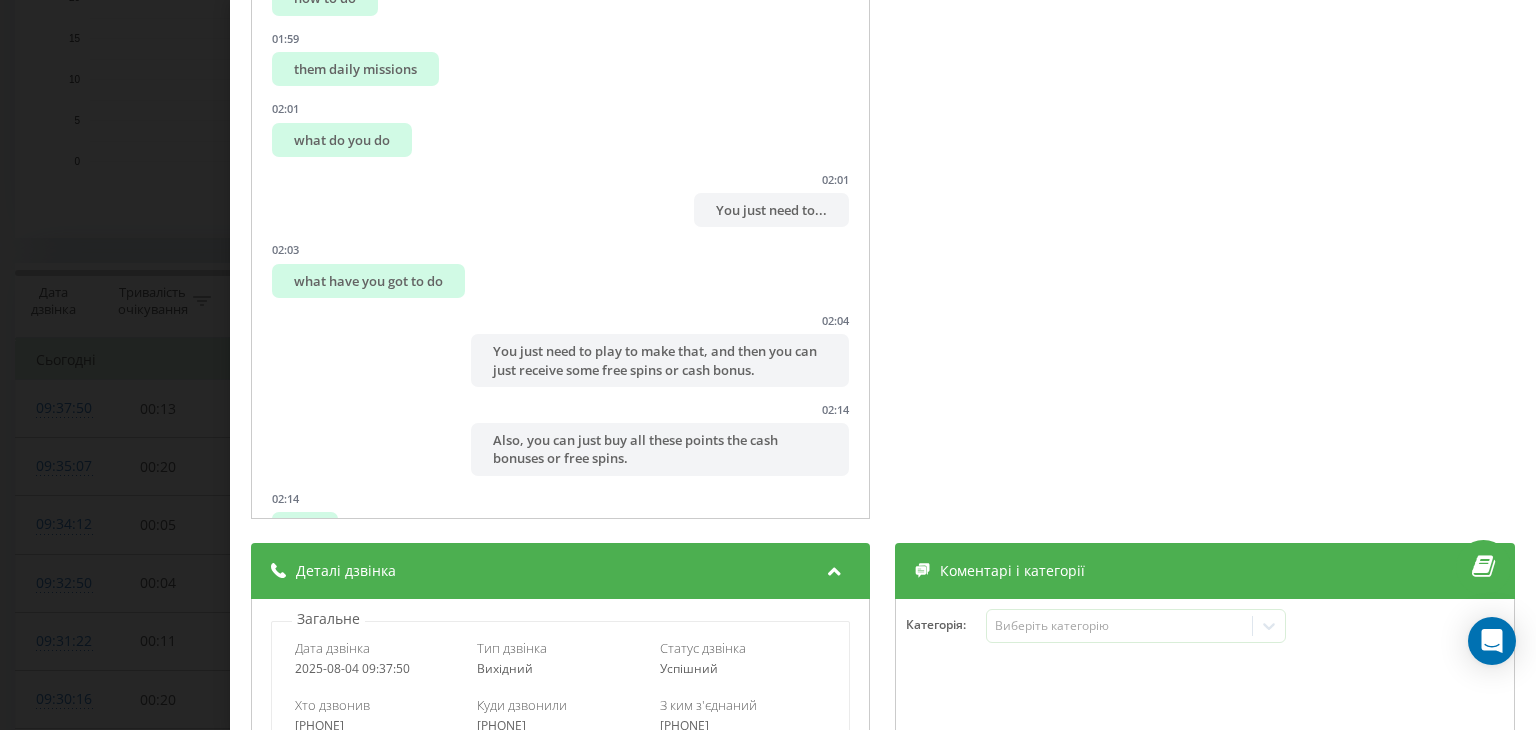 click on "Дзвінок :  [PHONE] Okay, maybe you have any questions to me?   1 x  - 00:28 02:34   02:34   Транскрипція 00:00 Hello. From where, mate? What was that? I don’t understand what you are saying, mate. What casino is it? 00:00 Hello, this is Casey calling you from SpinRise Casino. Can you speak right now? 00:12 I'm calling you from SpinRise Casino. 00:21 Calling you... 00:23 Can you spell it out? 00:23 Beans Rice Casino. S-P-I-N-R-I-S-E. Yeah. So, can you speak right now? 00:33 Oh, spin rise. 00:36 Yeah. 00:37 Spin rise one. 00:38 Yeah, righto. 00:39 Yeah, I can hear you. 00:44 Yeah, yep. 00:44 That’s great. Tell me please, how are you today? How is your day? How was your mood? 00:44 Hey, that's all good, eh? 00:53 Been working all day. 00:54 That’s great! Yeah and tell me please what about your gaming experience with us? Is everything okay? 01:05 Yeah, it's all good, eh? 01:06 That’s great. And I have one great news for you, I've added $30 as a cash bonus so 01:08 01:14 01:19 3" at bounding box center [768, 365] 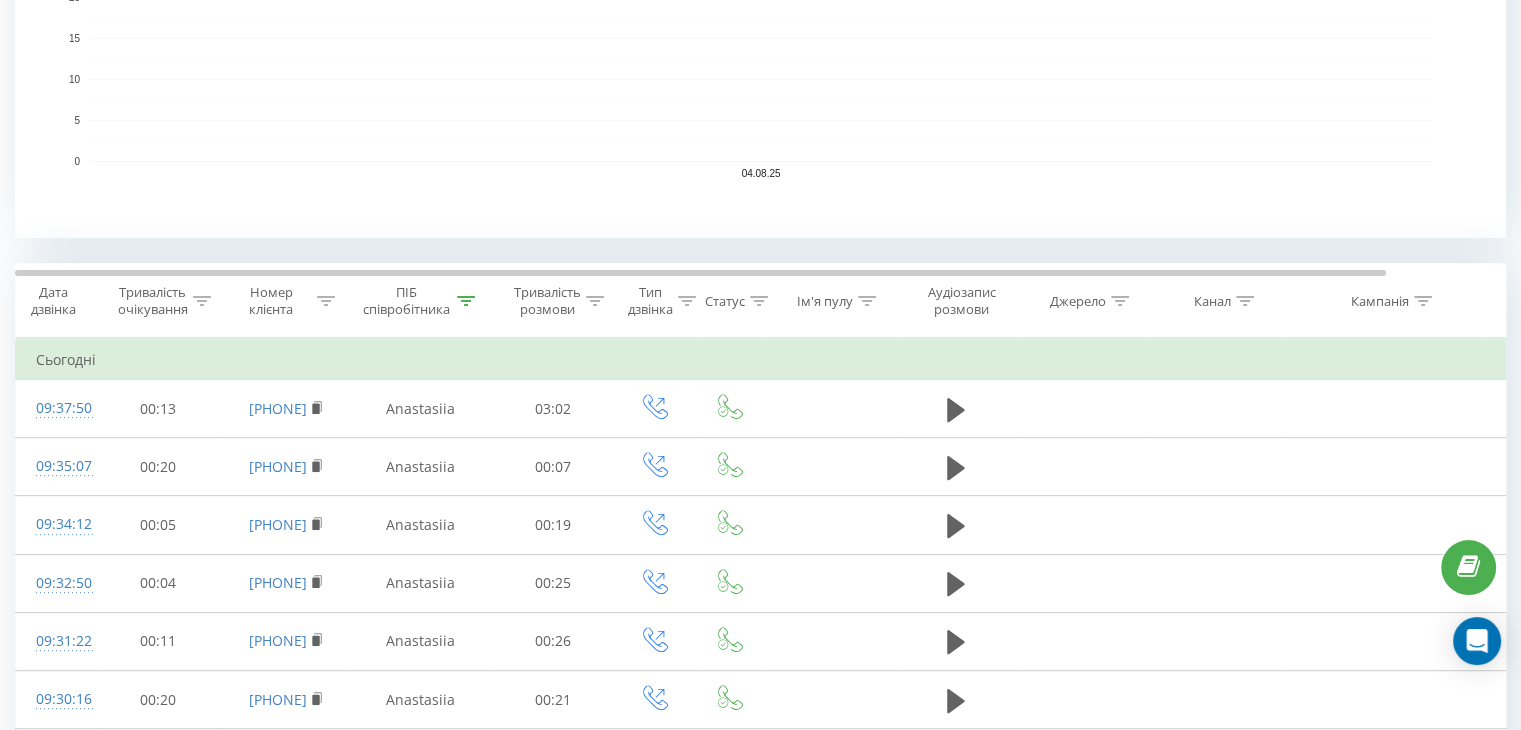 click on "Всі дзвінки Джерела трафіку Графік Експорт .csv .xls .xlsx 04.08.2025  -  04.08.2025 Скинути фільтри Коли дані можуть відрізнятися вiд інших систем Зведена статистика дзвінків за вказаними фільтрами за обраний період Всього дзвінків 27 date totalCalls 04.08.25 27 04.08.25 Прийнятих дзвінків 18 date answeredCalls 04.08.25 18 04.08.25 Цільових дзвінків 0 date properCalls 04.08.25 0 date properCalls 04.08.25 0 04.08.25 Дзвонили вперше 0 date uniqueCalls 04.08.25 0 date uniqueCalls 04.08.25 0 04.08.25 Тривалість усіх дзвінків 6м 51с date allConversationsLength 04.08.25 411 date allConversationsLength 04.08.25 411 04.08.25 Середня тривалість розмови 15с date averageConversationTime 04.08.25 15 date averageConversationTime 04.08.25 15 04.08.25 14с date 13 13" at bounding box center (760, 685) 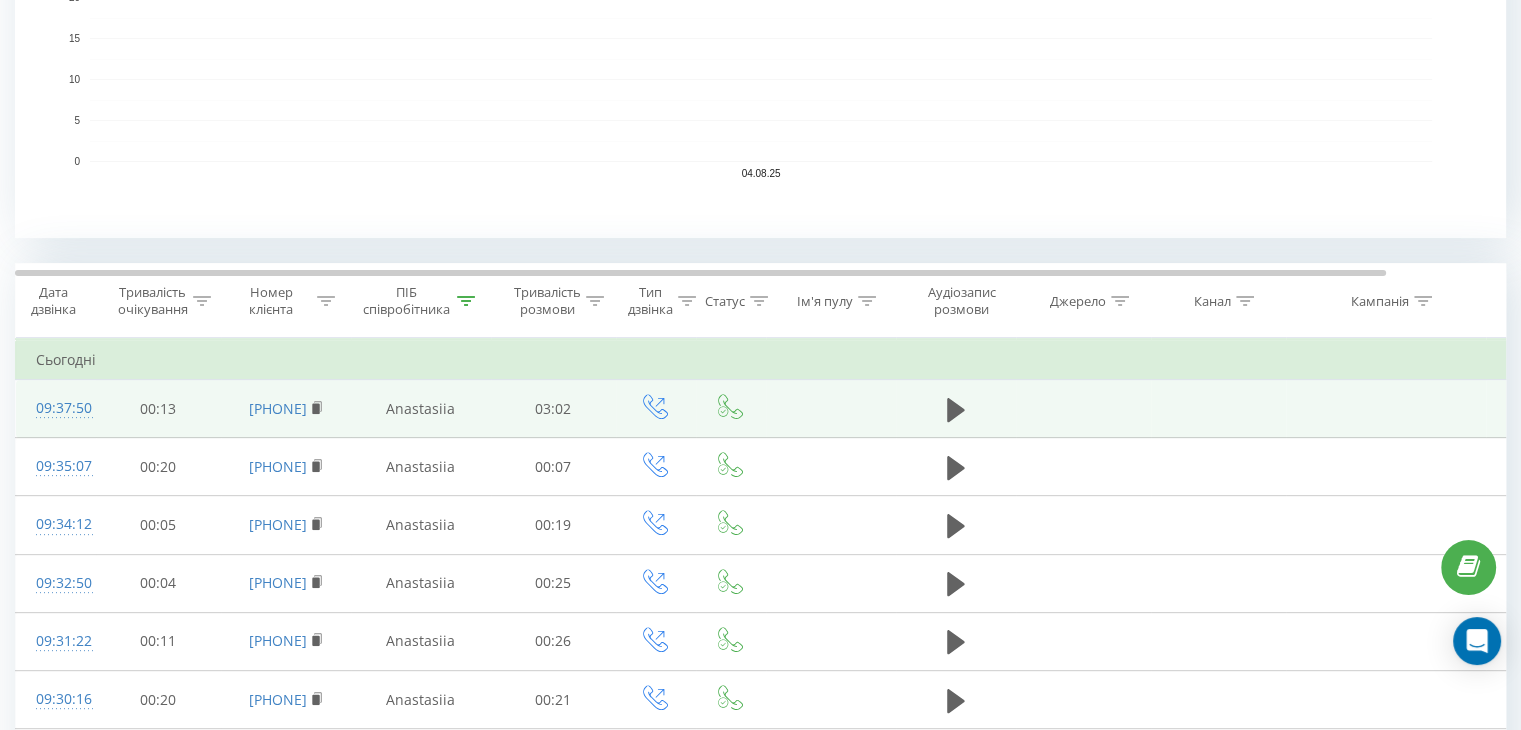 click on "09:37:50" at bounding box center [56, 408] 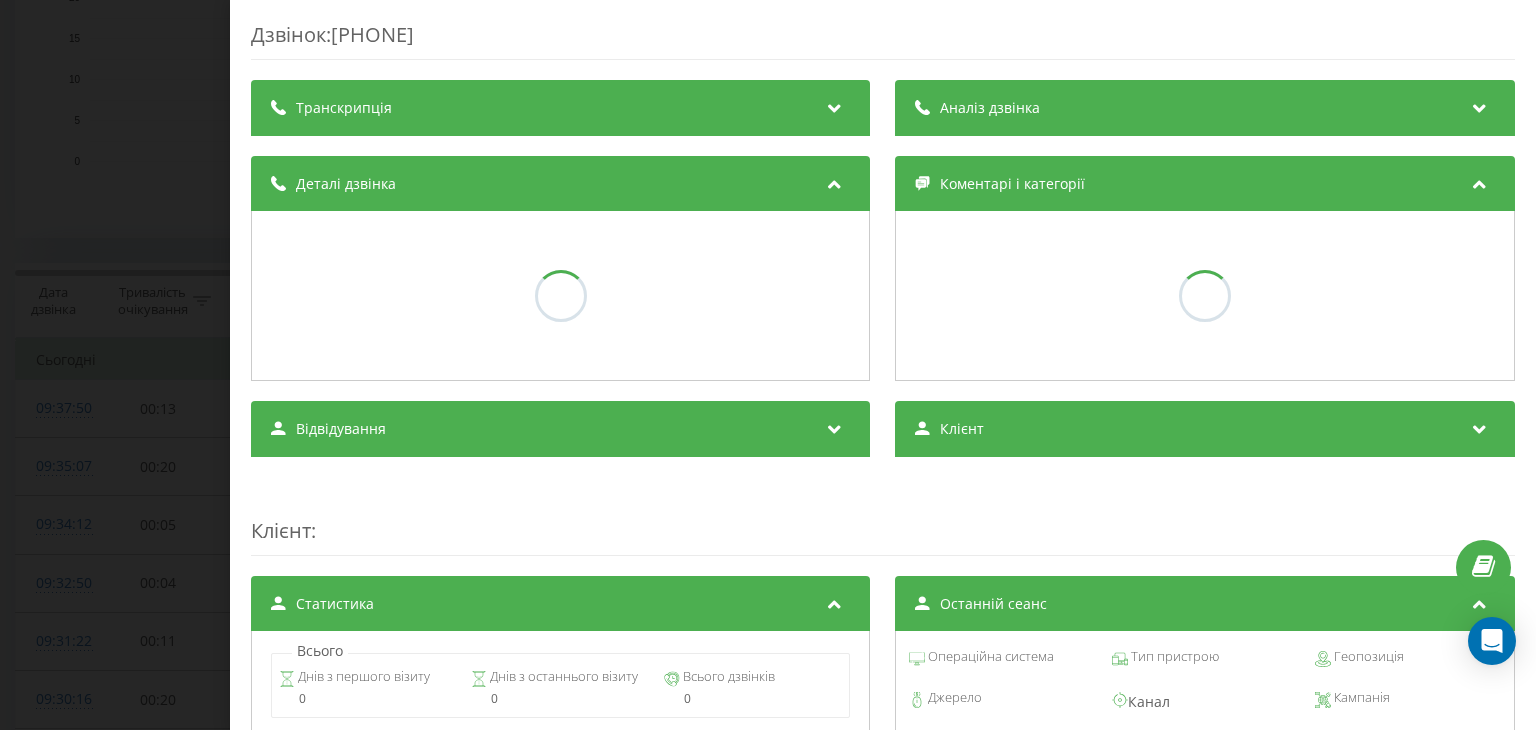 click on "Транскрипція" at bounding box center (560, 108) 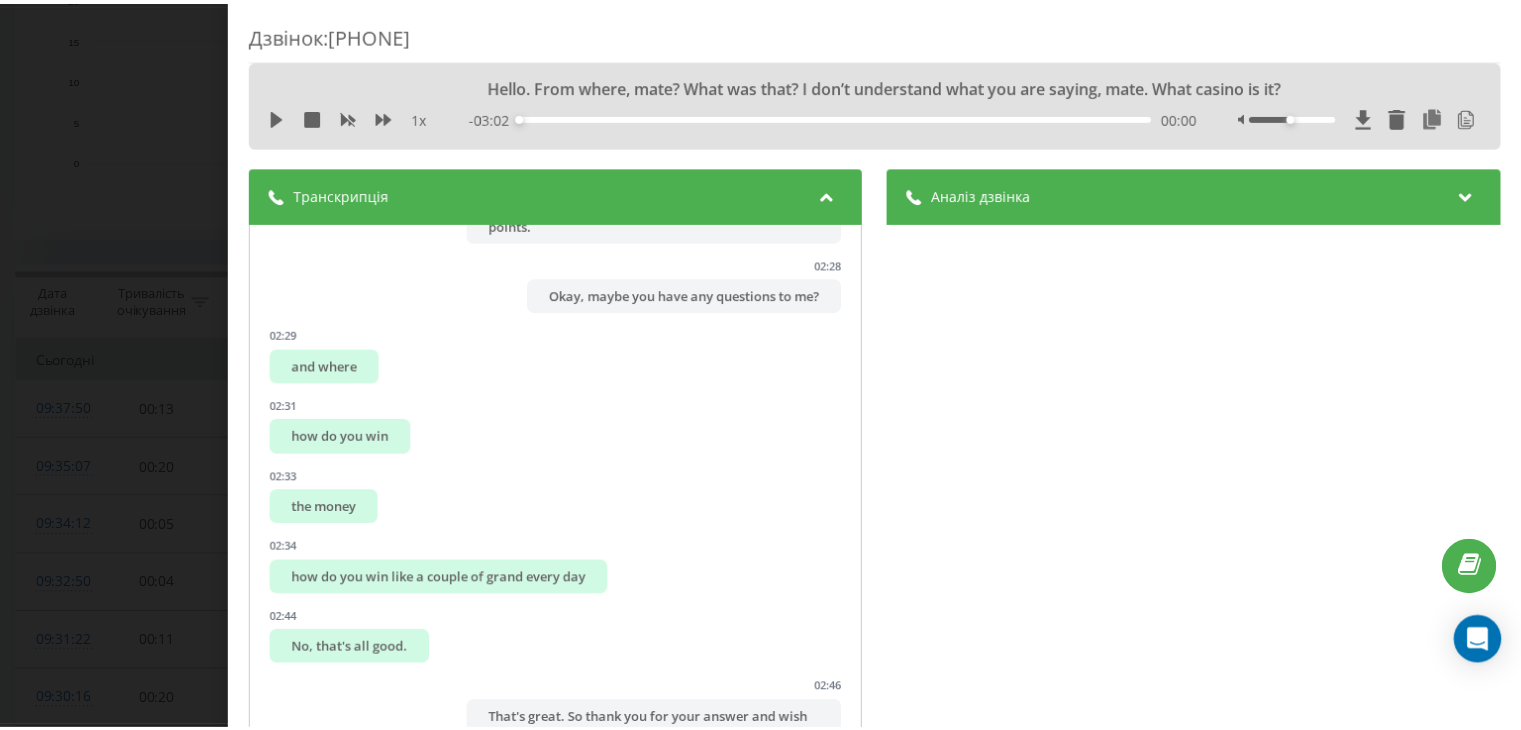 scroll, scrollTop: 3400, scrollLeft: 0, axis: vertical 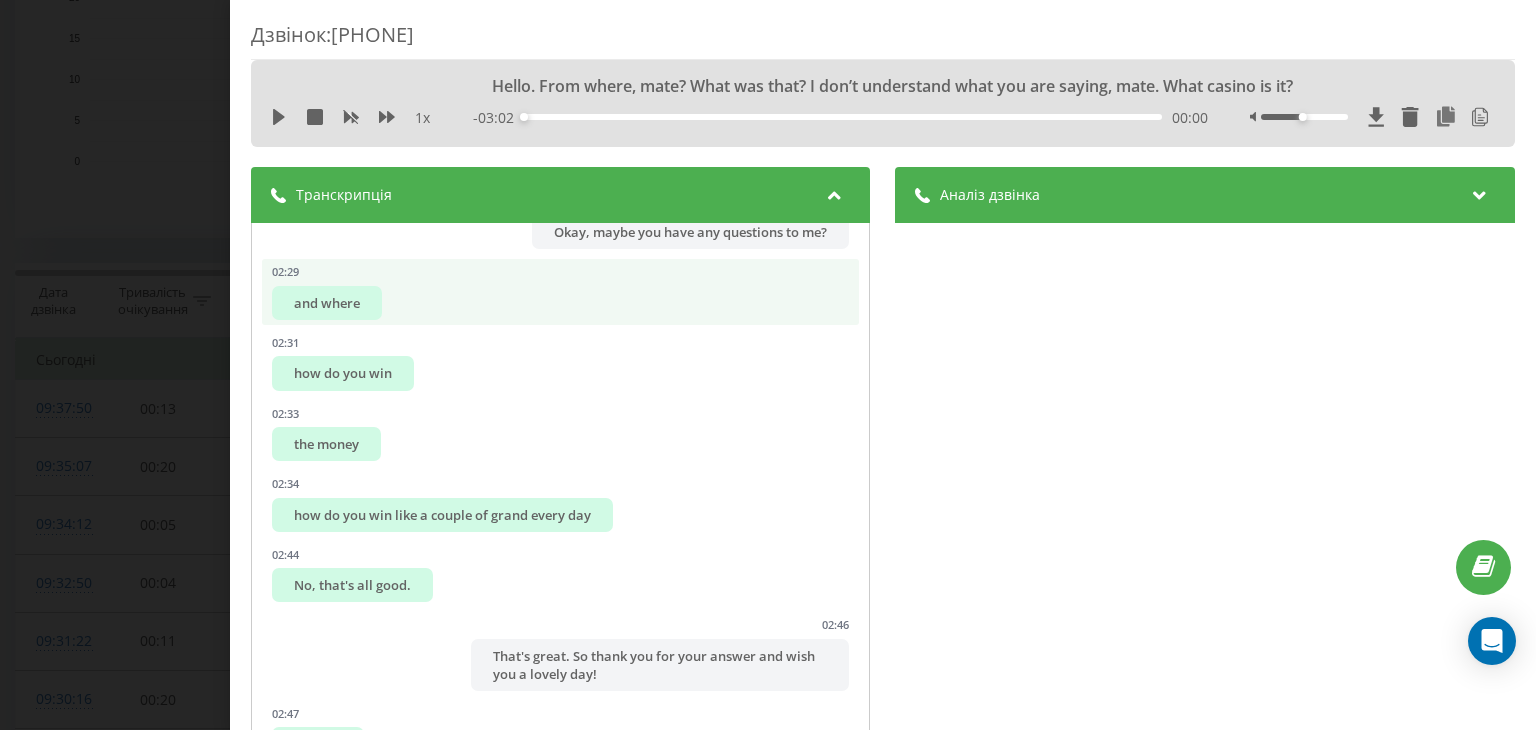 click on "and where" at bounding box center (327, 303) 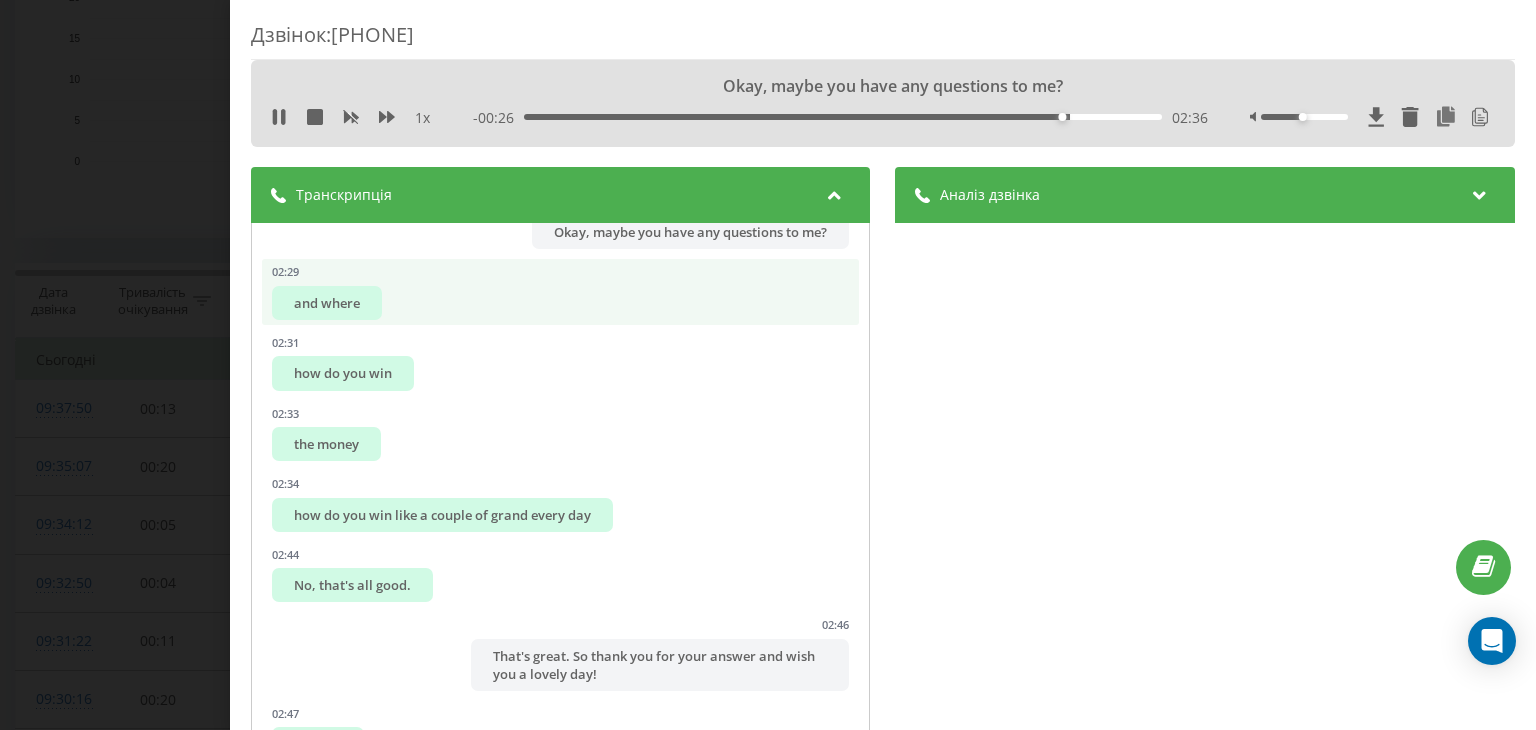 click on "and where" at bounding box center (327, 303) 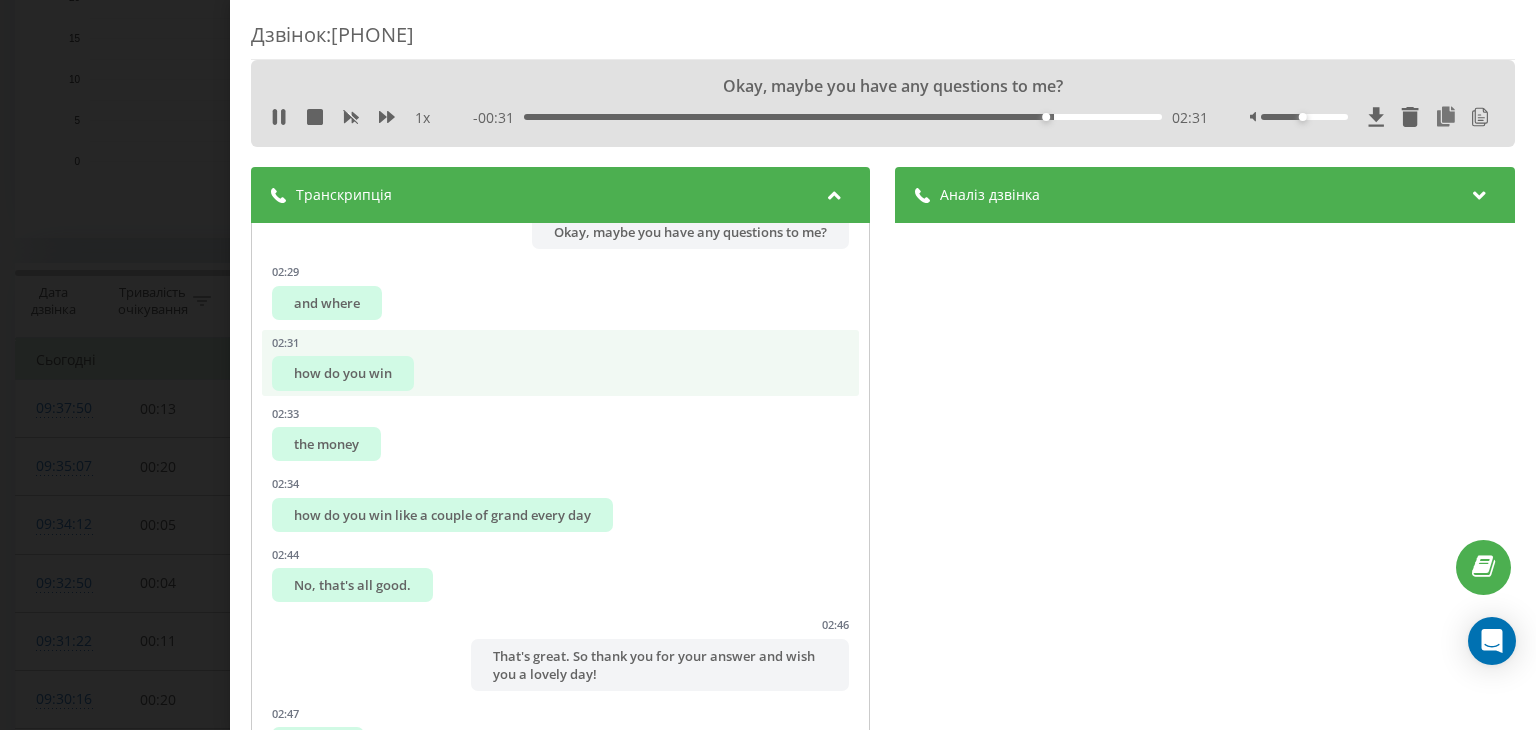 click on "how do you win" at bounding box center [343, 373] 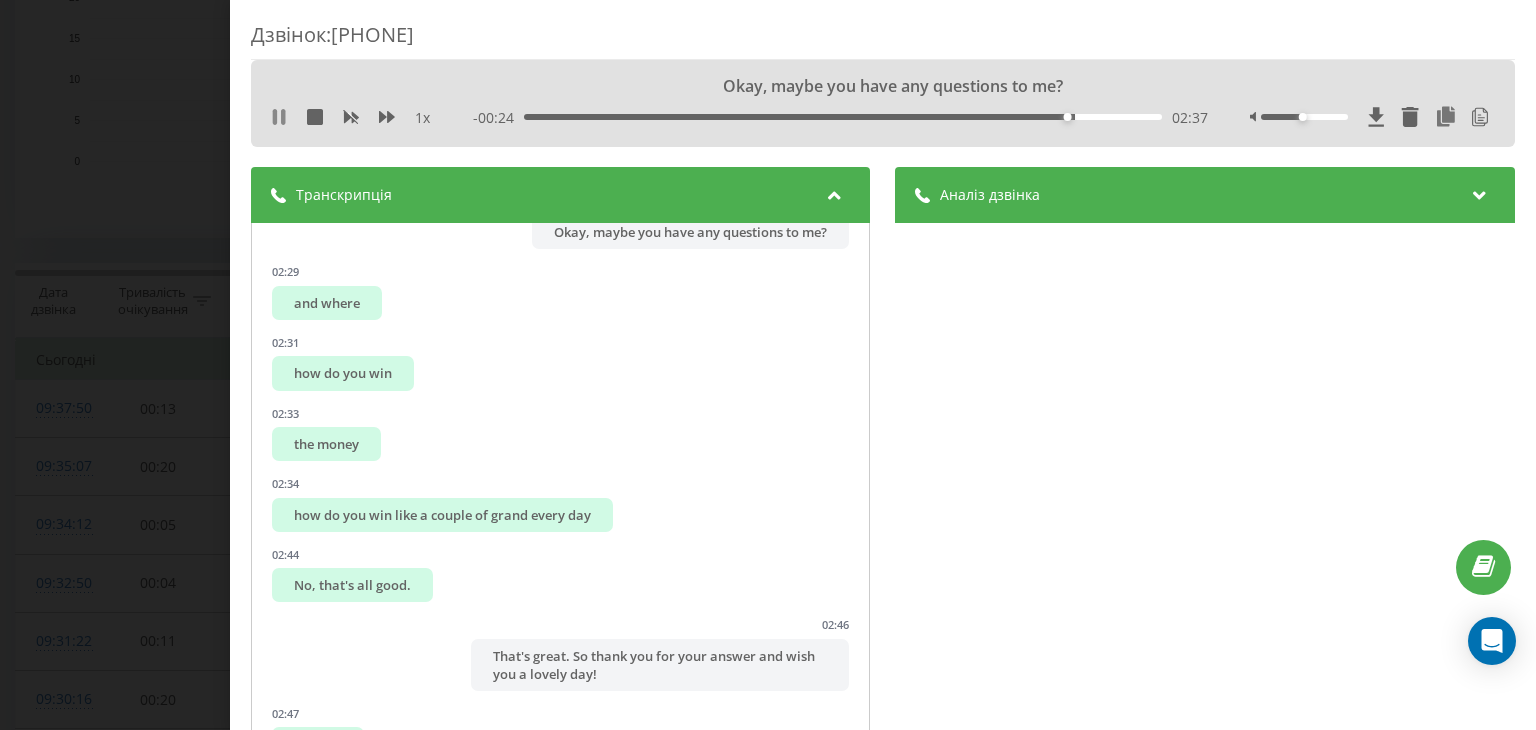 click 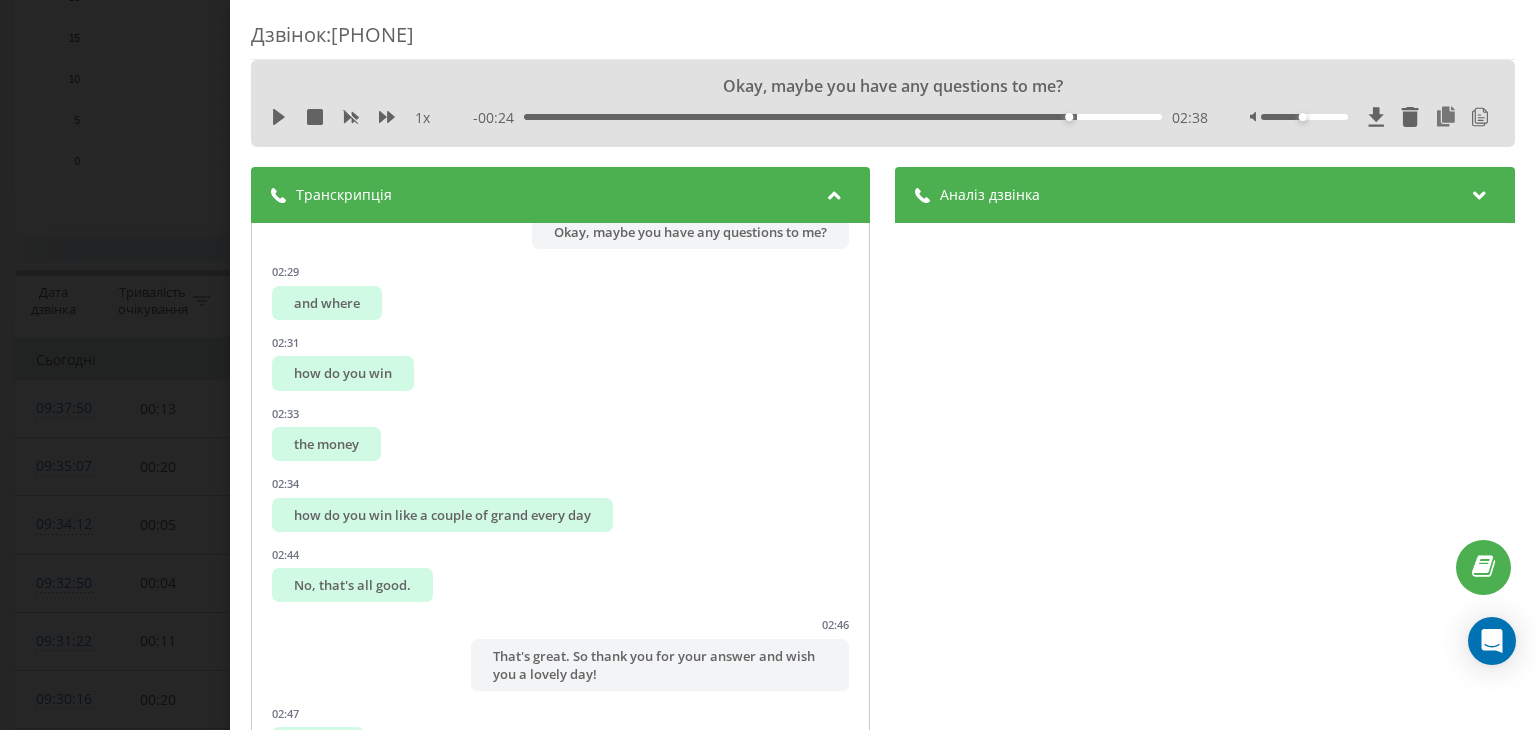 click on "- 00:24 02:38   02:38" at bounding box center [841, 118] 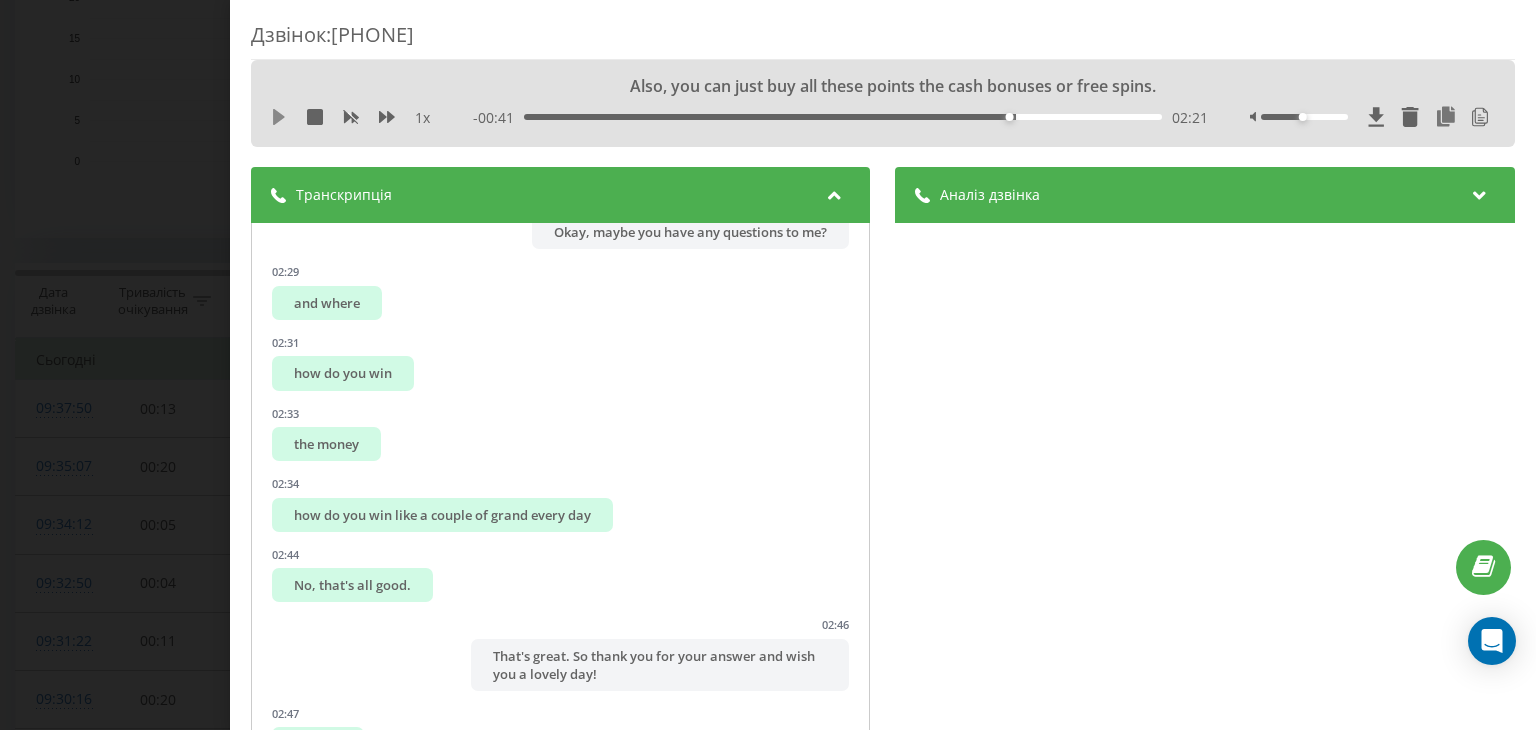click 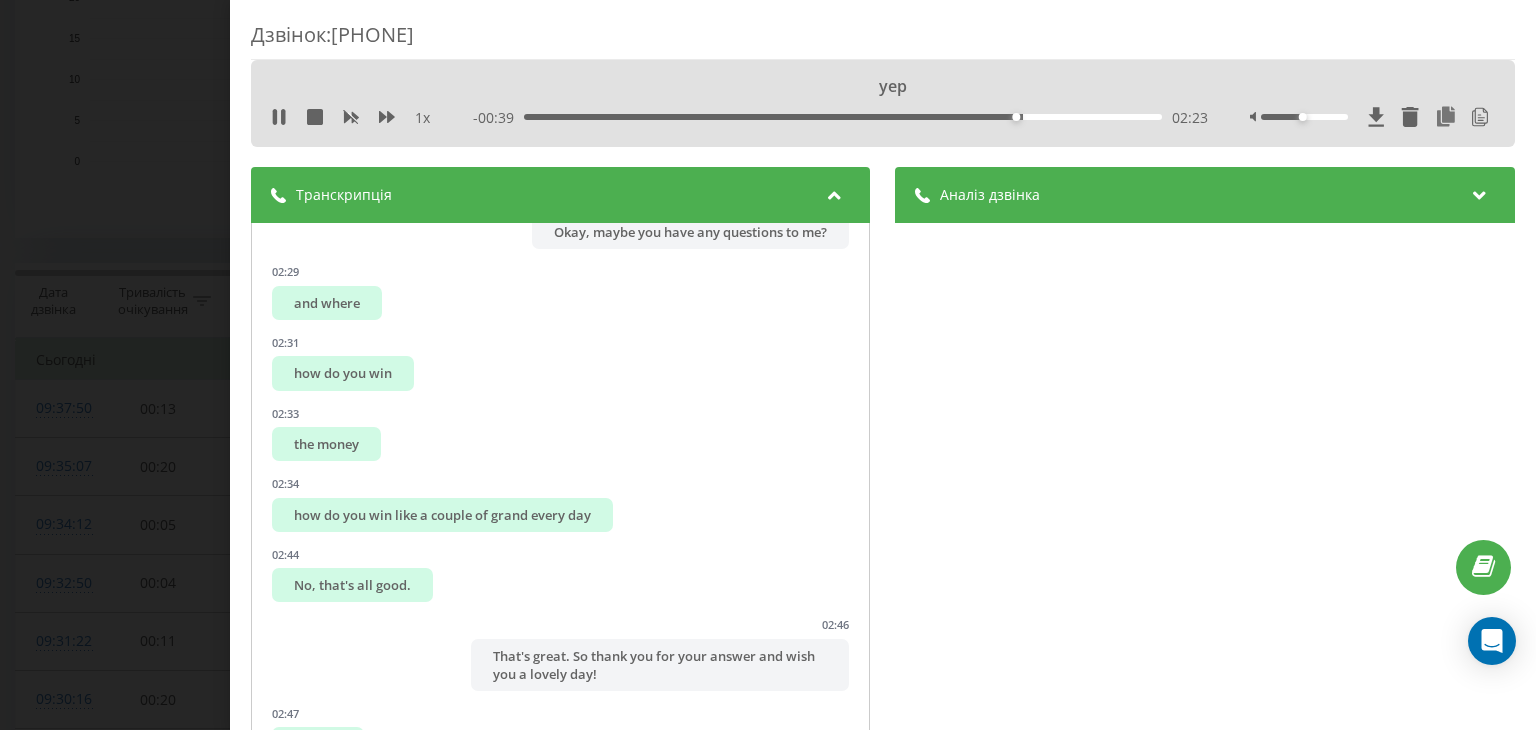 click on "02:23" at bounding box center [843, 117] 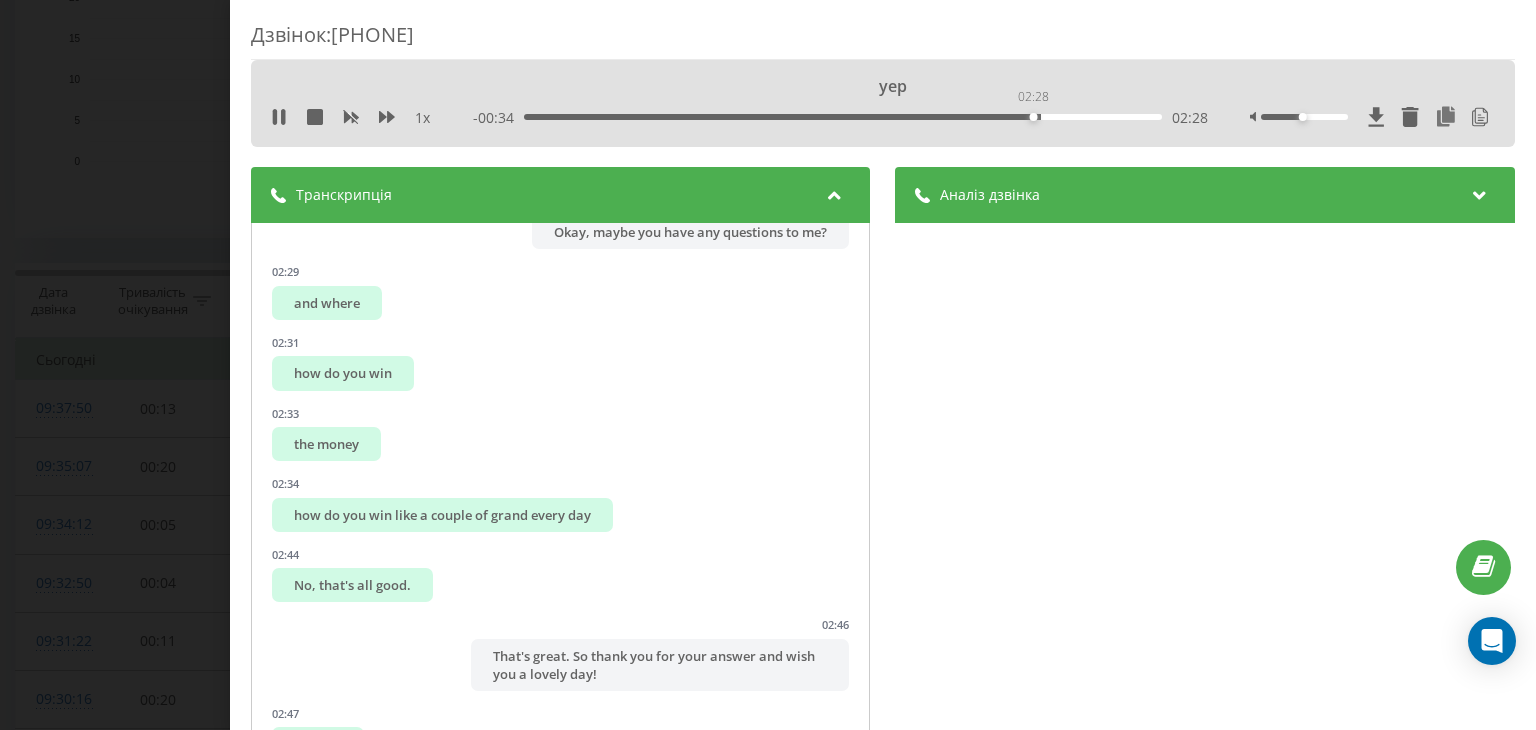 click on "02:28" at bounding box center (843, 117) 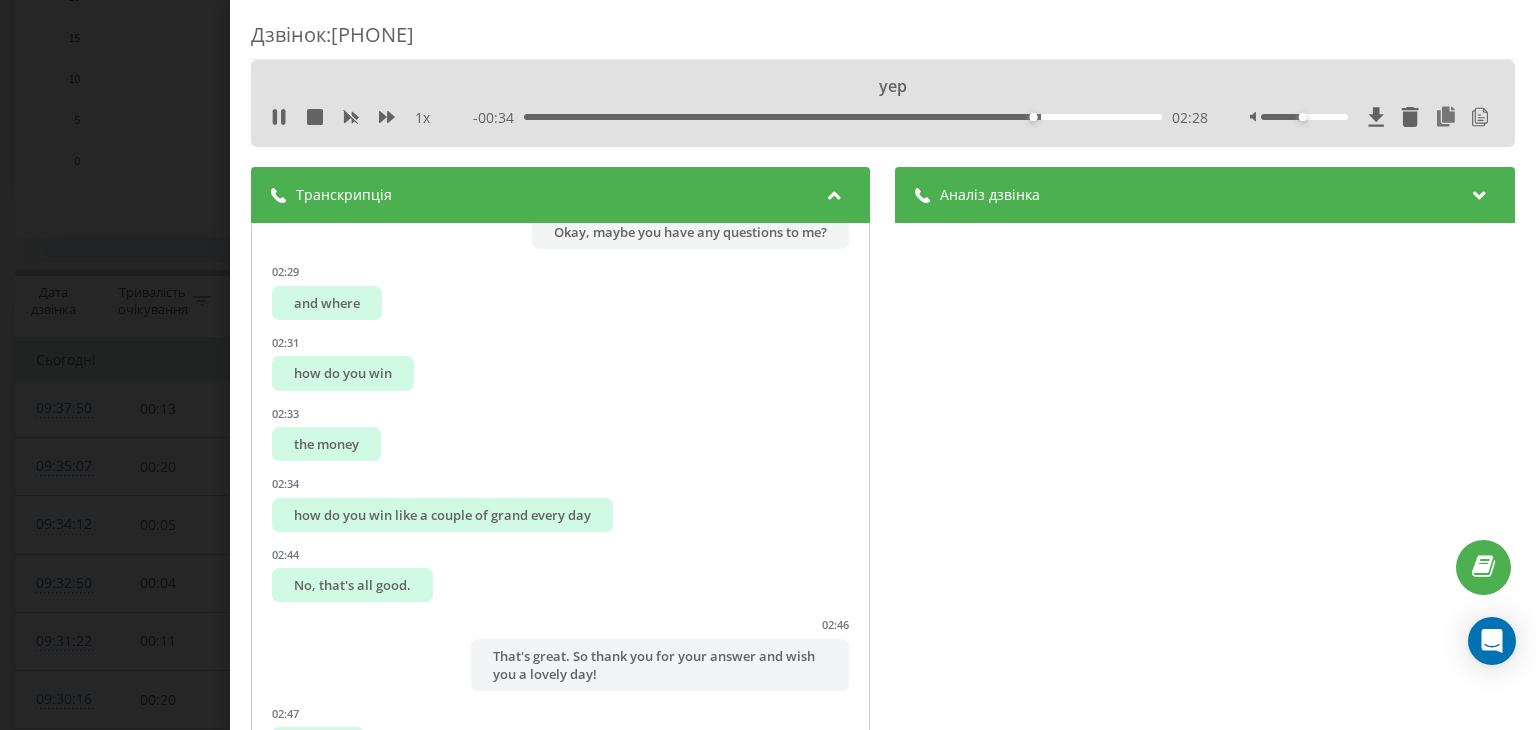 click on "02:28" at bounding box center [843, 117] 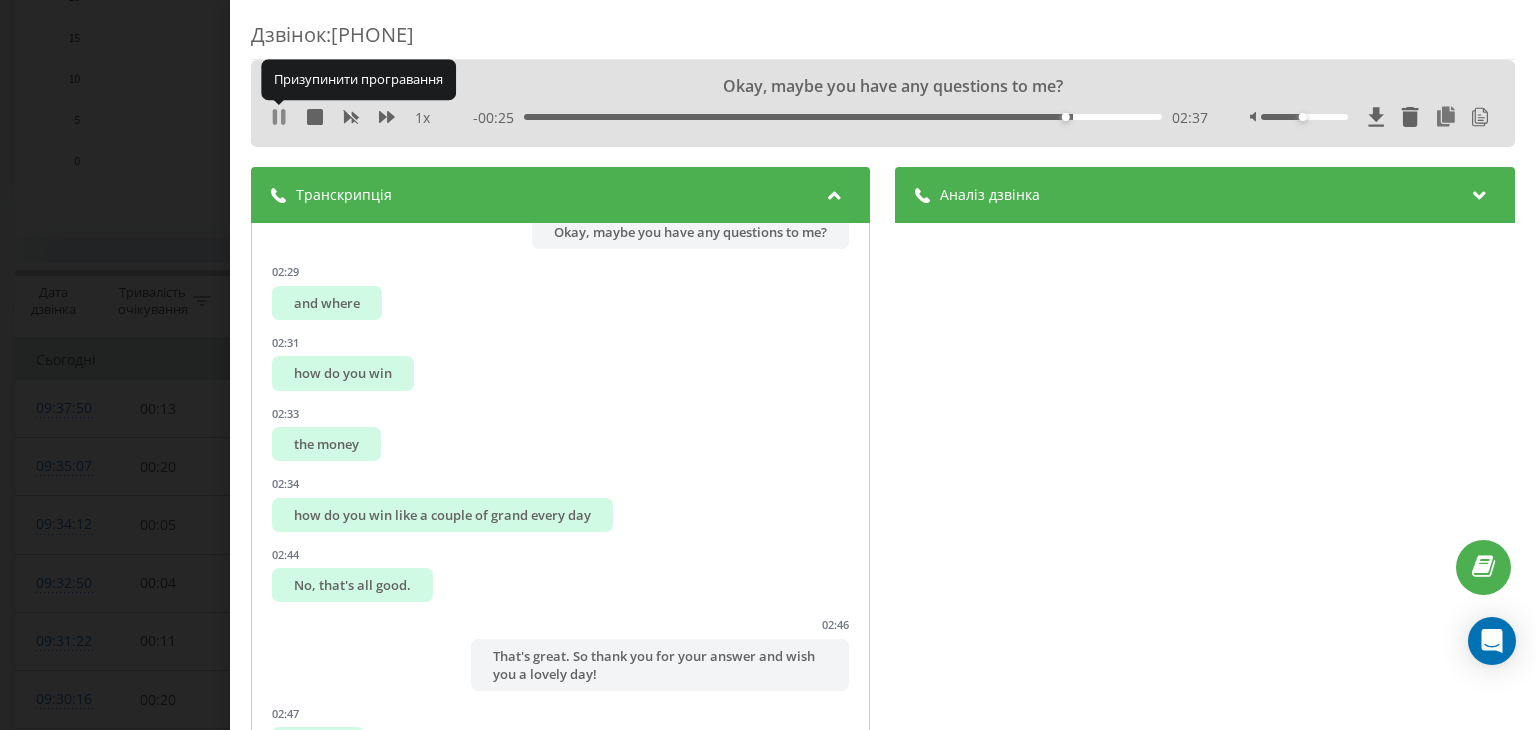 click 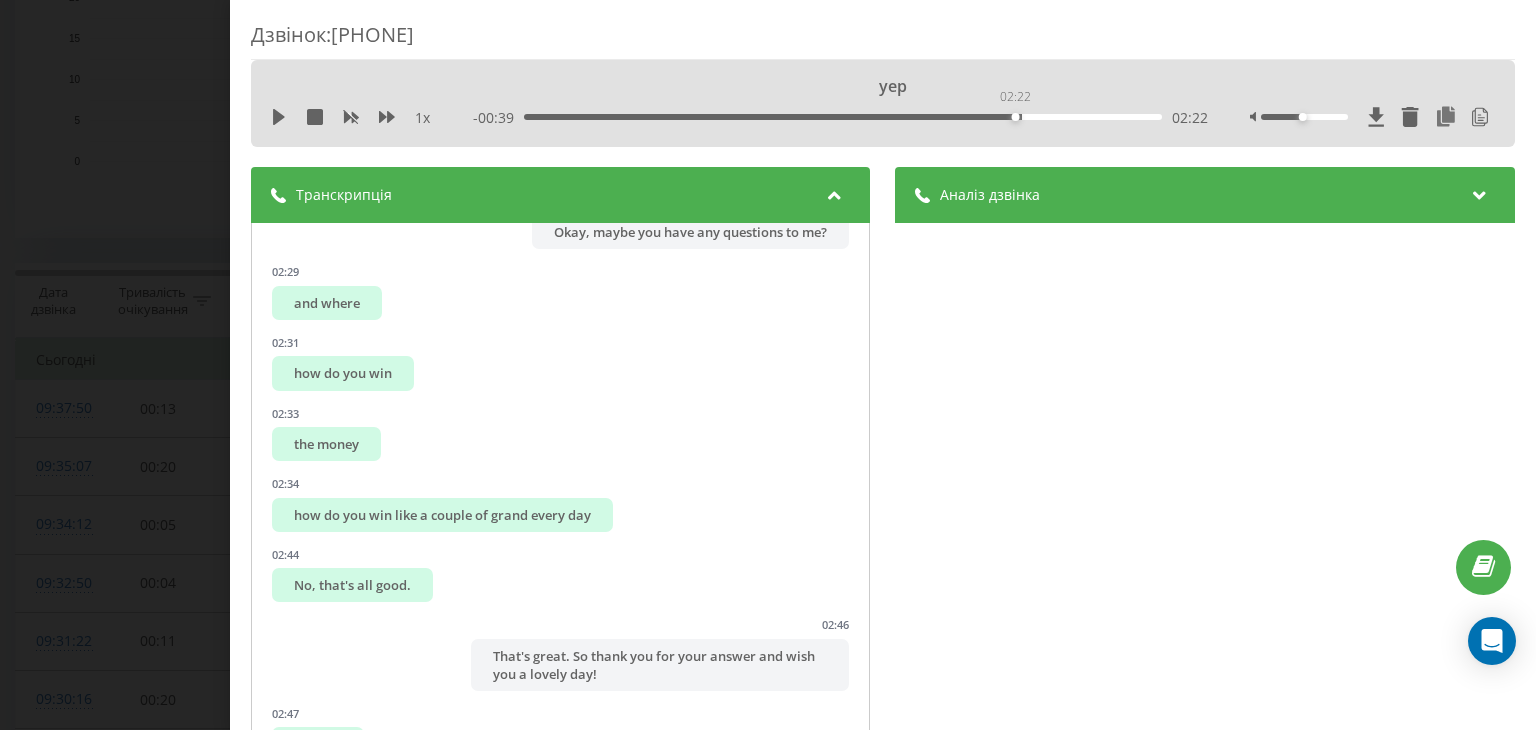 click on "02:22" at bounding box center (843, 117) 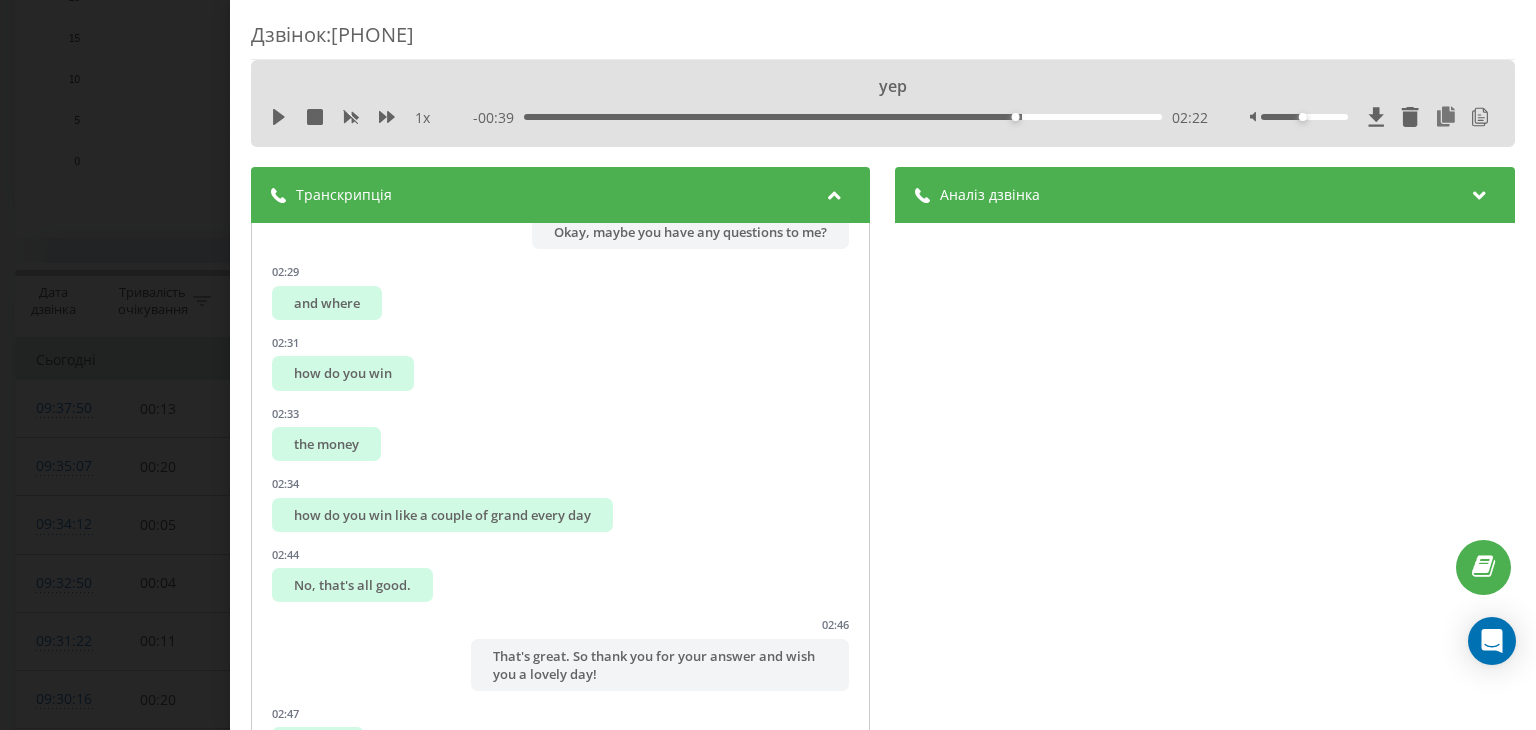 click on "yep   1 x  - 00:39 02:22   02:22" at bounding box center (883, 103) 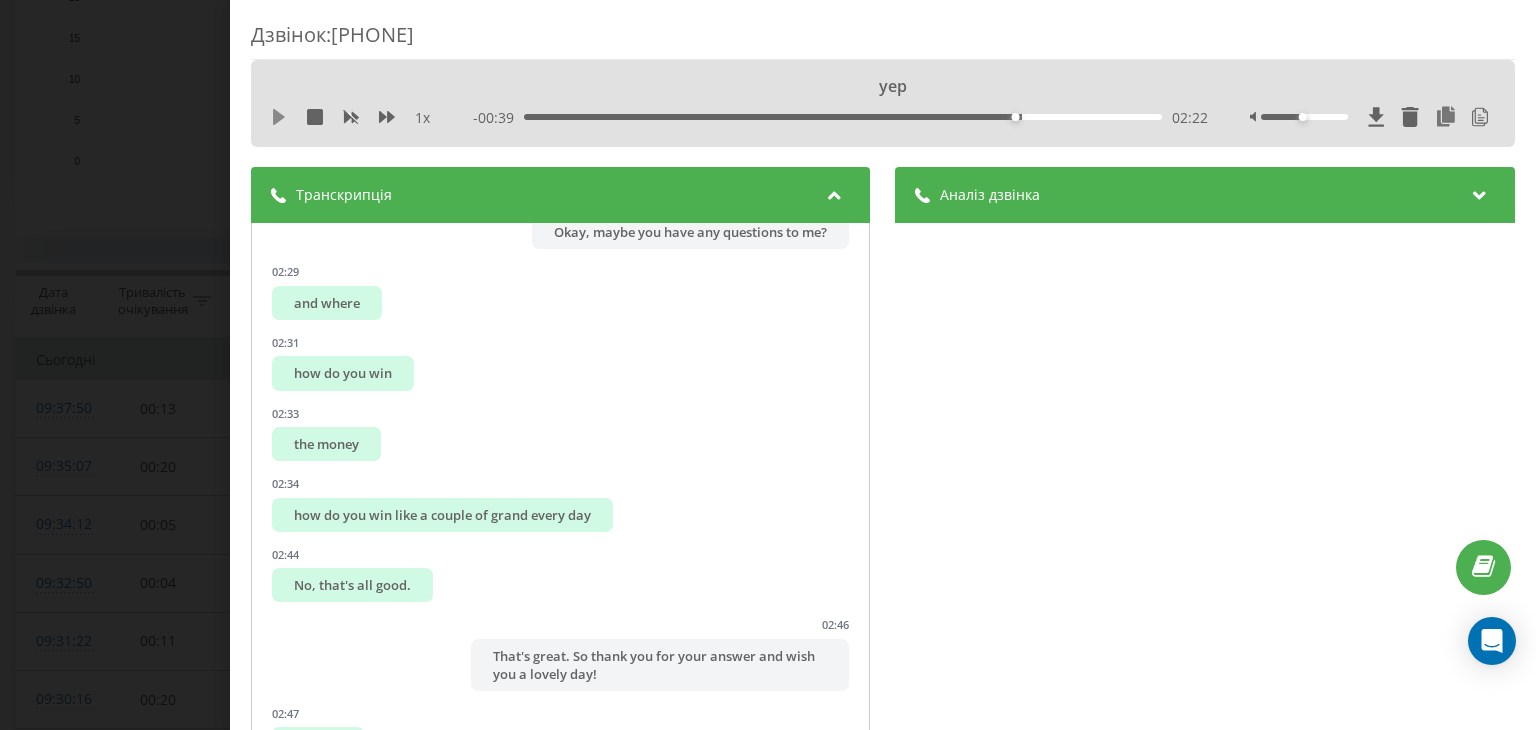 click 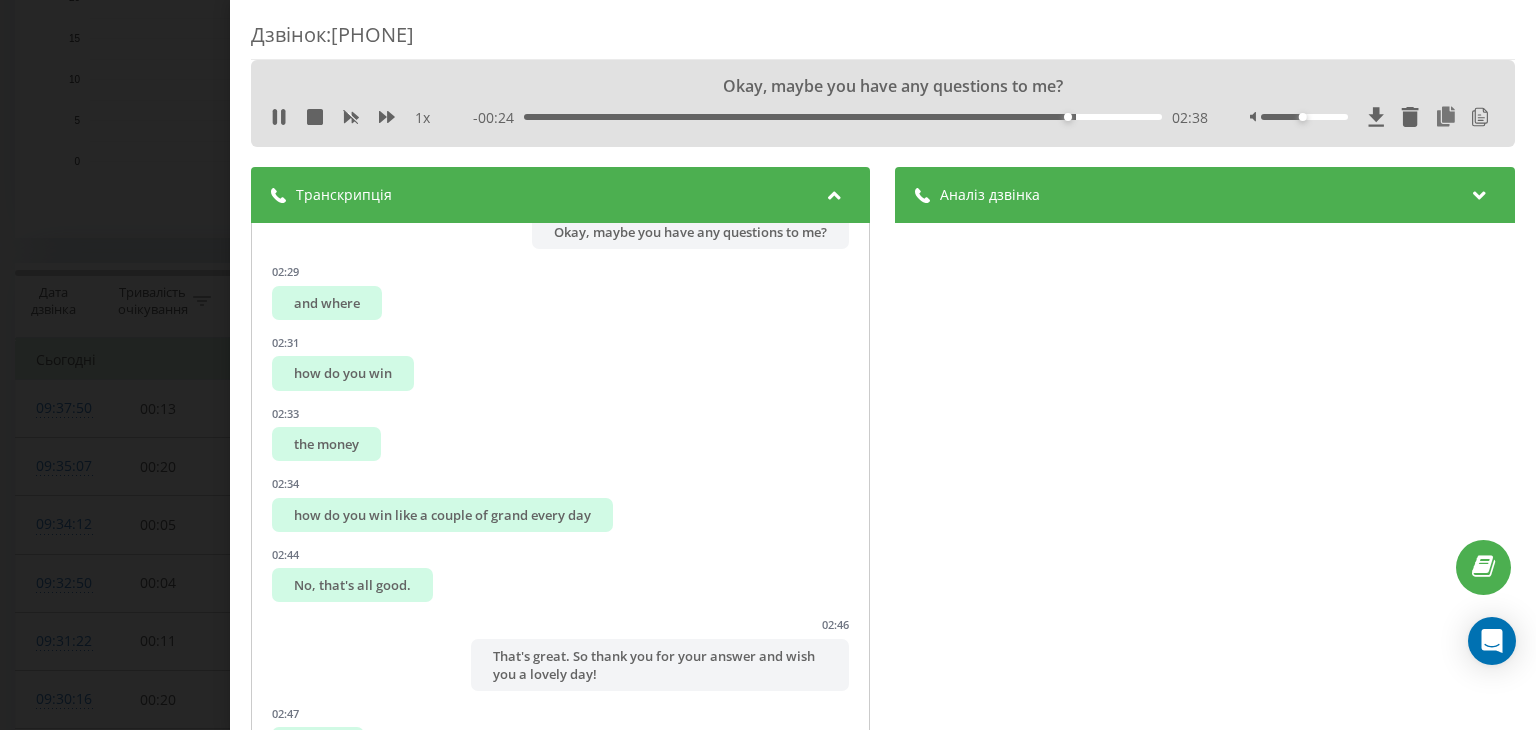 click on "02:38" at bounding box center [843, 117] 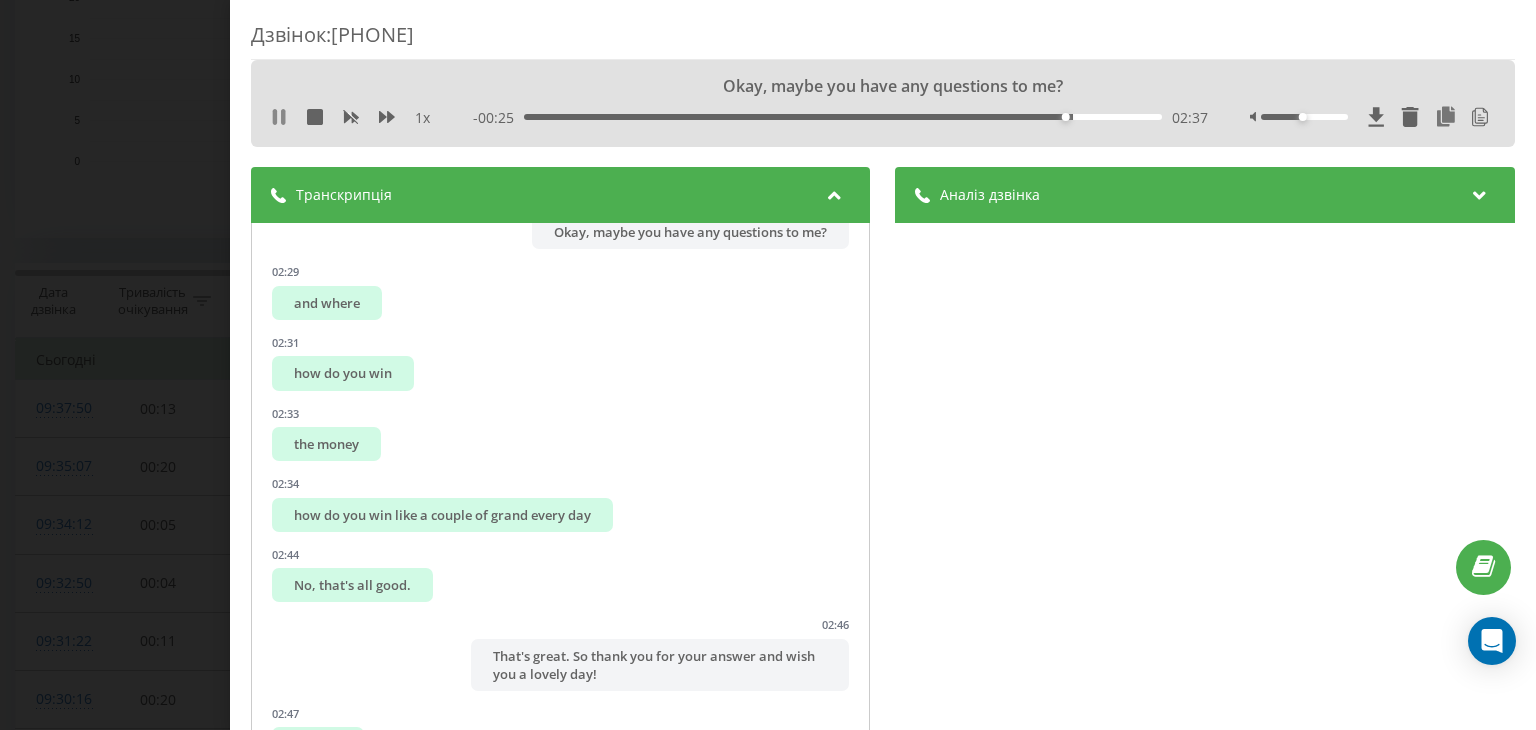 click 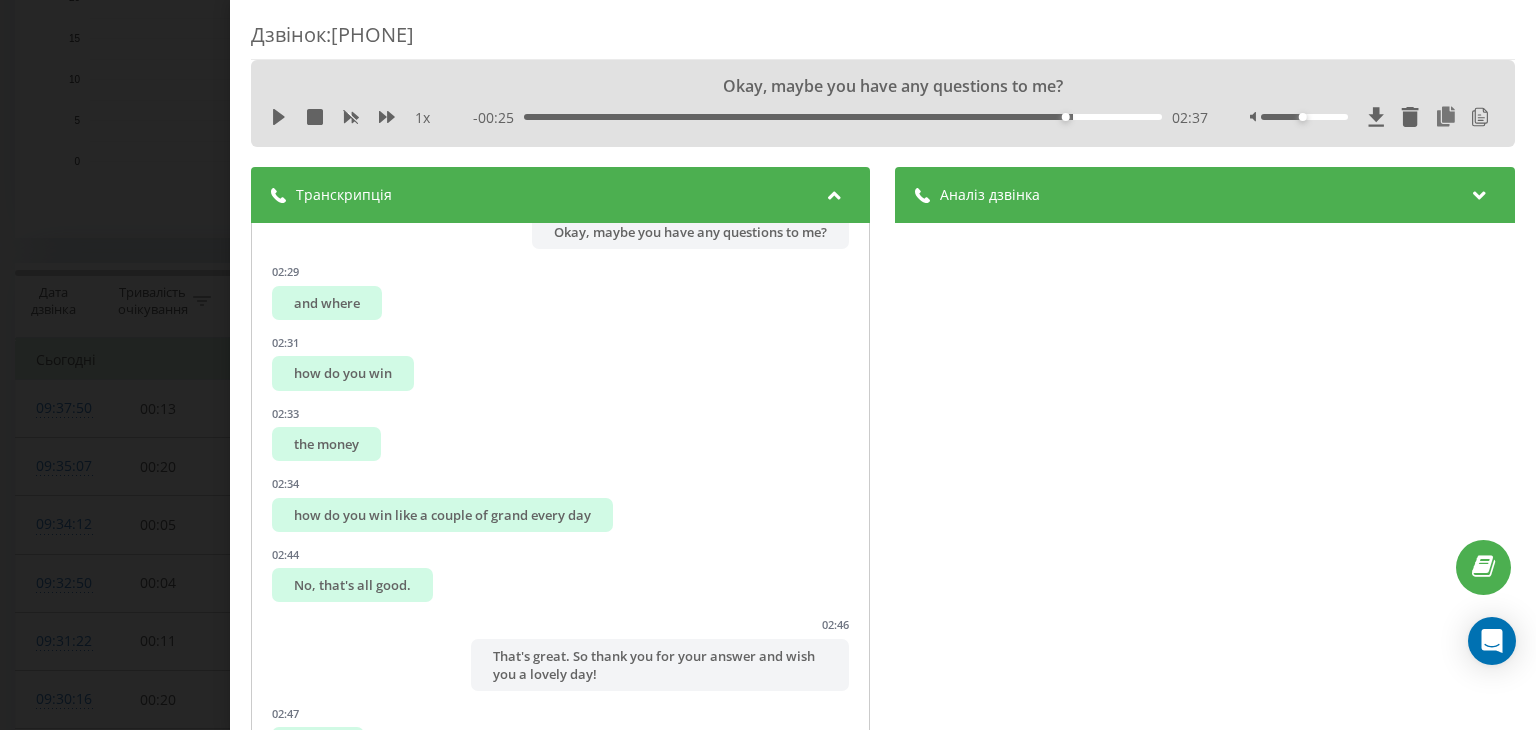 click on "Дзвінок :  [PHONE] Okay, maybe you have any questions to me?   1 x  - 00:25 02:37   02:37   Транскрипція 00:00 Hello. From where, mate? What was that? I don’t understand what you are saying, mate. What casino is it? 00:00 Hello, this is Casey calling you from SpinRise Casino. Can you speak right now? 00:12 I'm calling you from SpinRise Casino. 00:21 Calling you... 00:23 Can you spell it out? 00:23 Beans Rice Casino. S-P-I-N-R-I-S-E. Yeah. So, can you speak right now? 00:33 Oh, spin rise. 00:36 Yeah. 00:37 Spin rise one. 00:38 Yeah, righto. 00:39 Yeah, I can hear you. 00:44 Yeah, yep. 00:44 That’s great. Tell me please, how are you today? How is your day? How was your mood? 00:44 Hey, that's all good, eh? 00:53 Been working all day. 00:54 That’s great! Yeah and tell me please what about your gaming experience with us? Is everything okay? 01:05 Yeah, it's all good, eh? 01:06 That’s great. And I have one great news for you, I've added $30 as a cash bonus so 01:08 01:14 01:19 3" at bounding box center [768, 365] 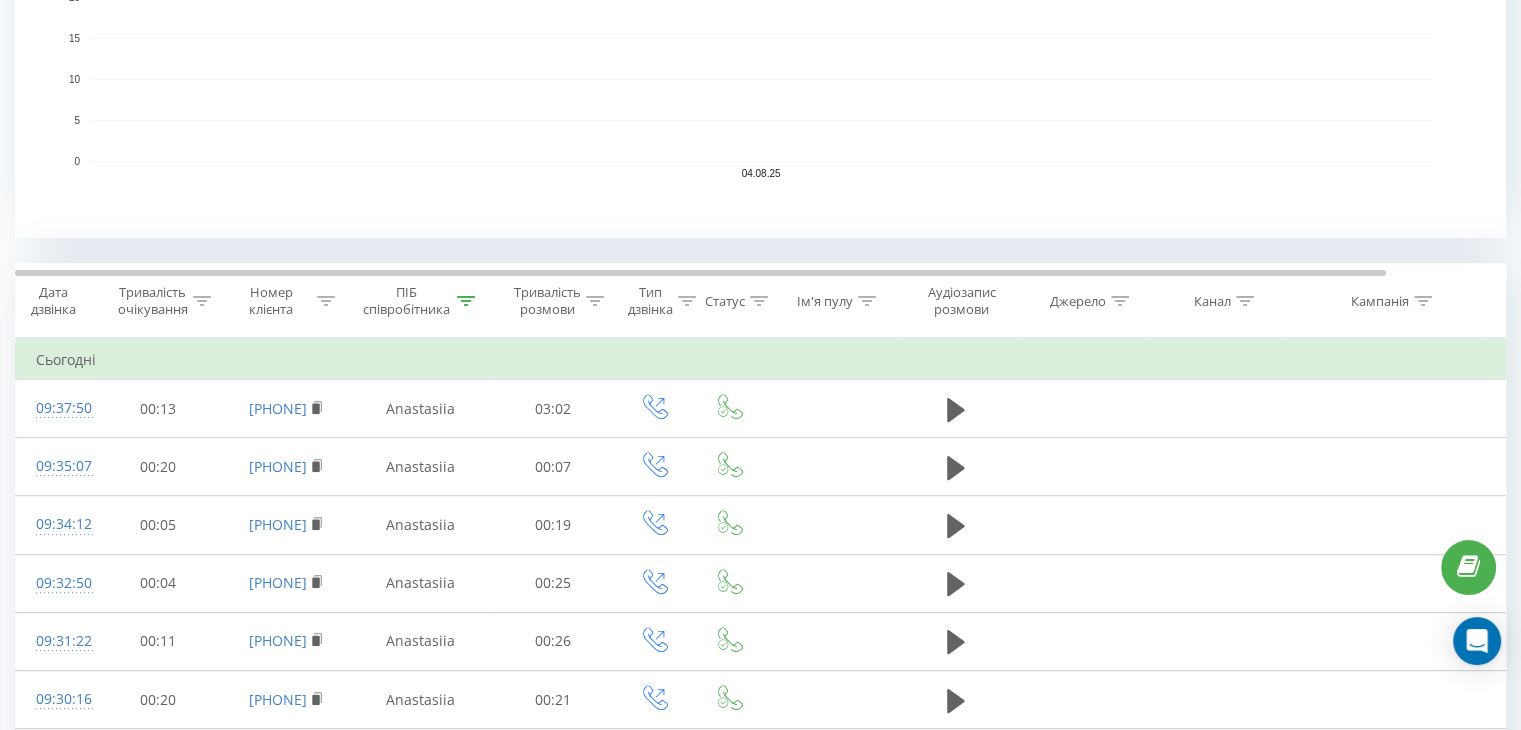 click at bounding box center (956, 409) 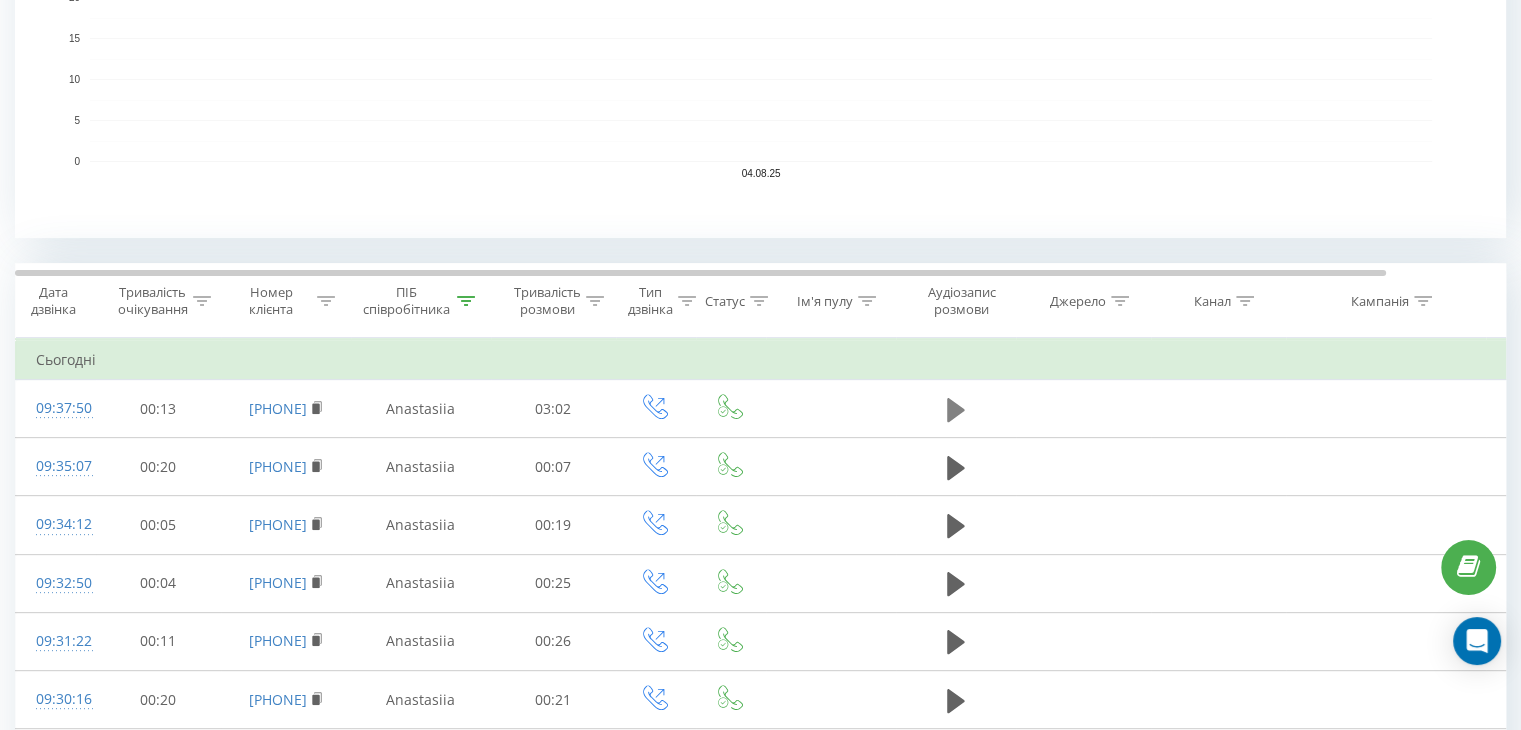 click 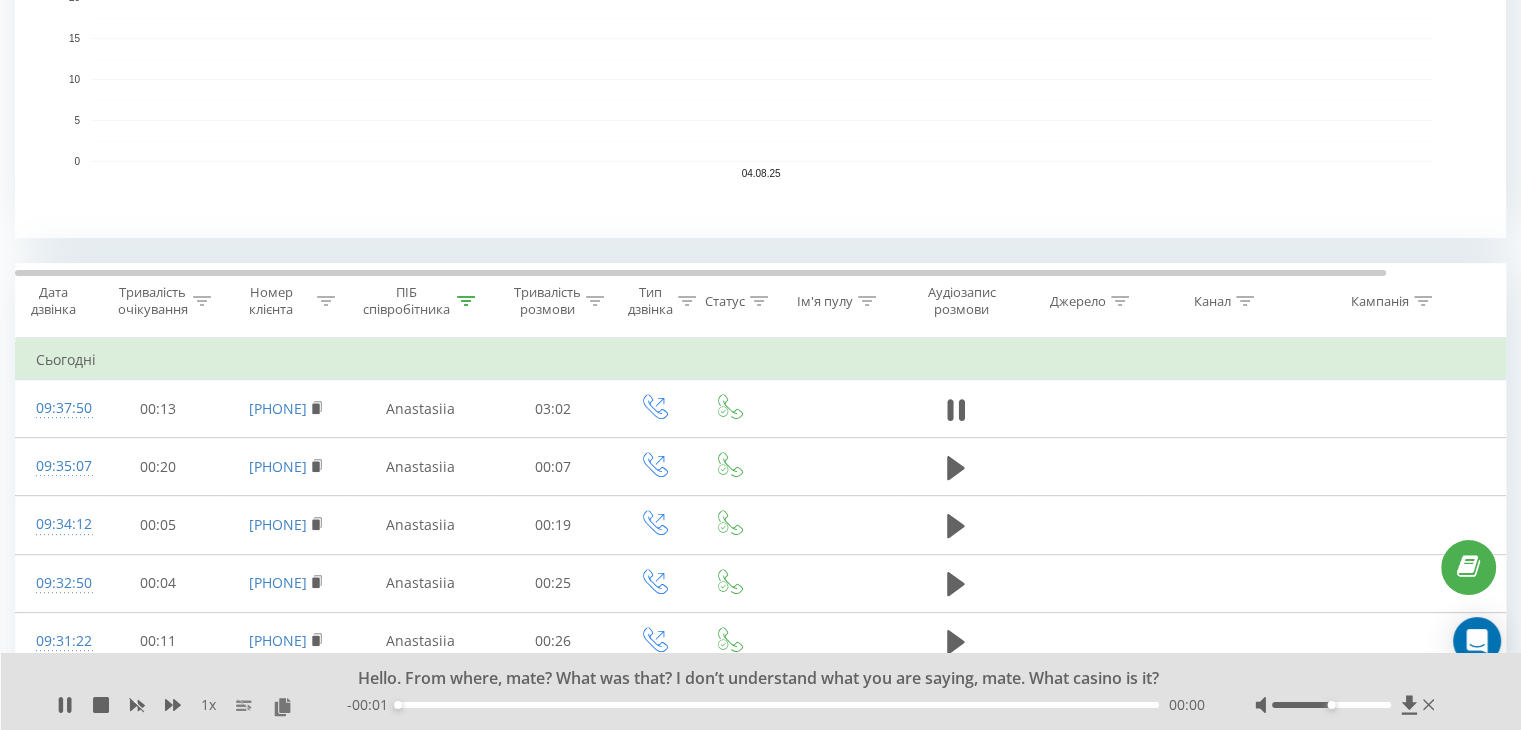 click on "- 00:01 00:00   00:00" at bounding box center [776, 705] 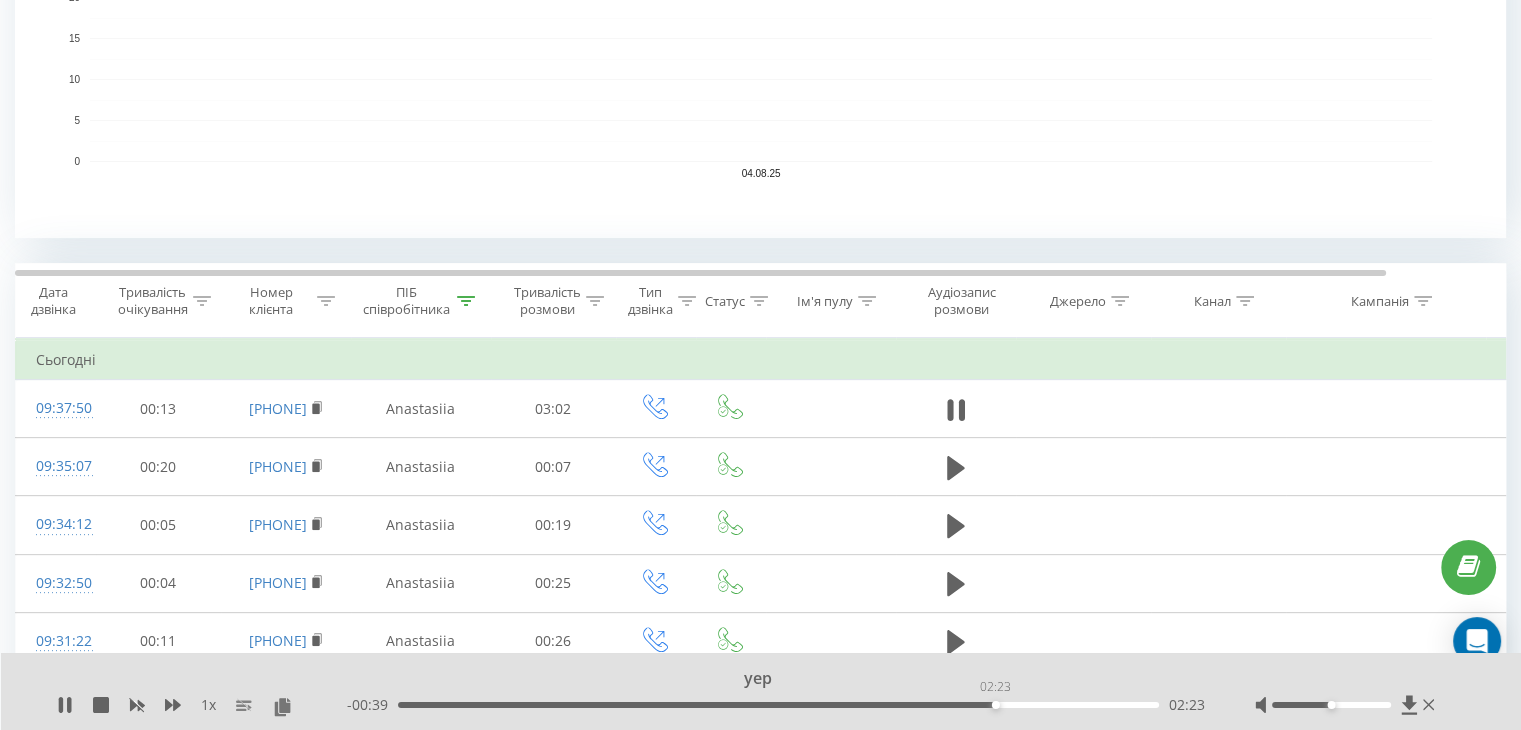 click on "02:23" at bounding box center (778, 705) 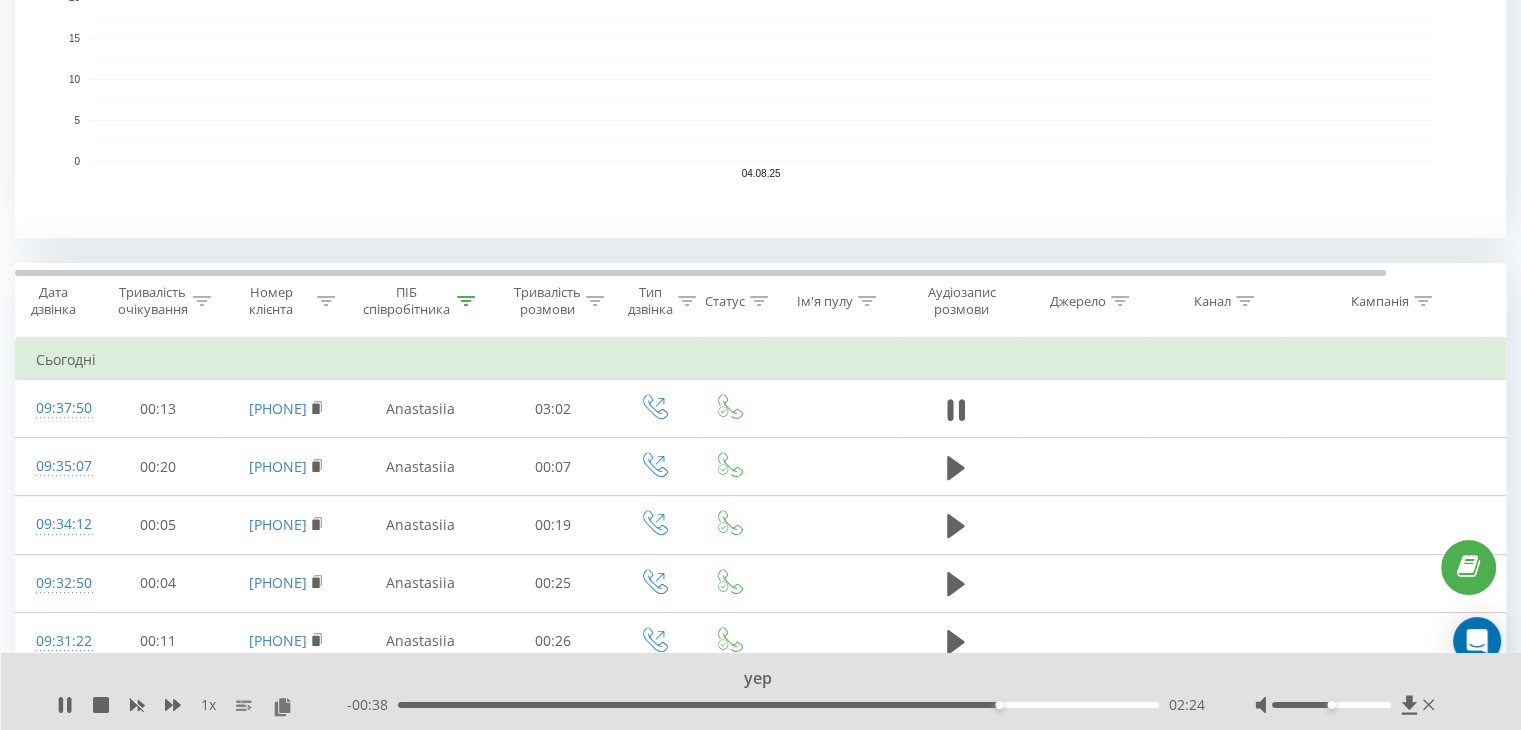 click on "02:24" at bounding box center [778, 705] 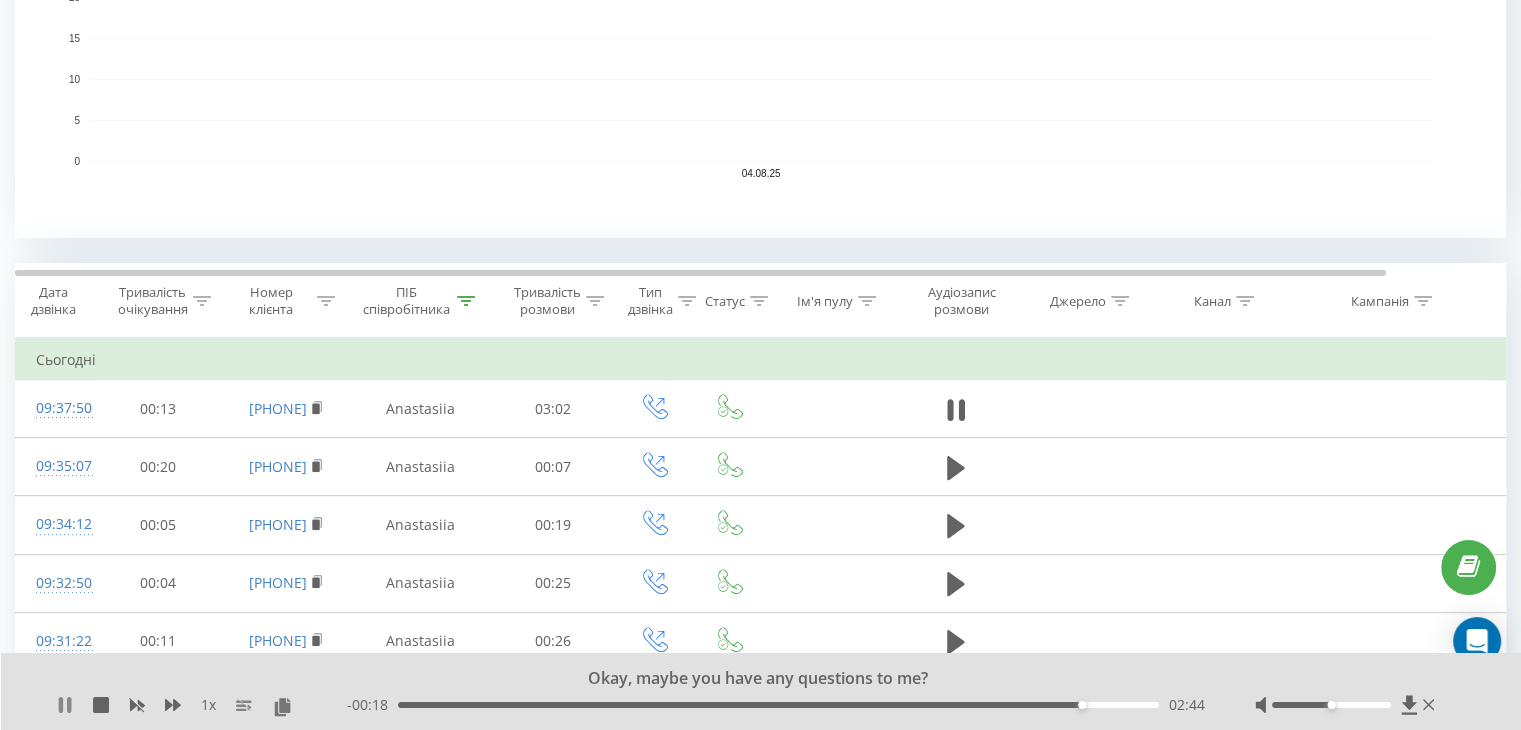 click 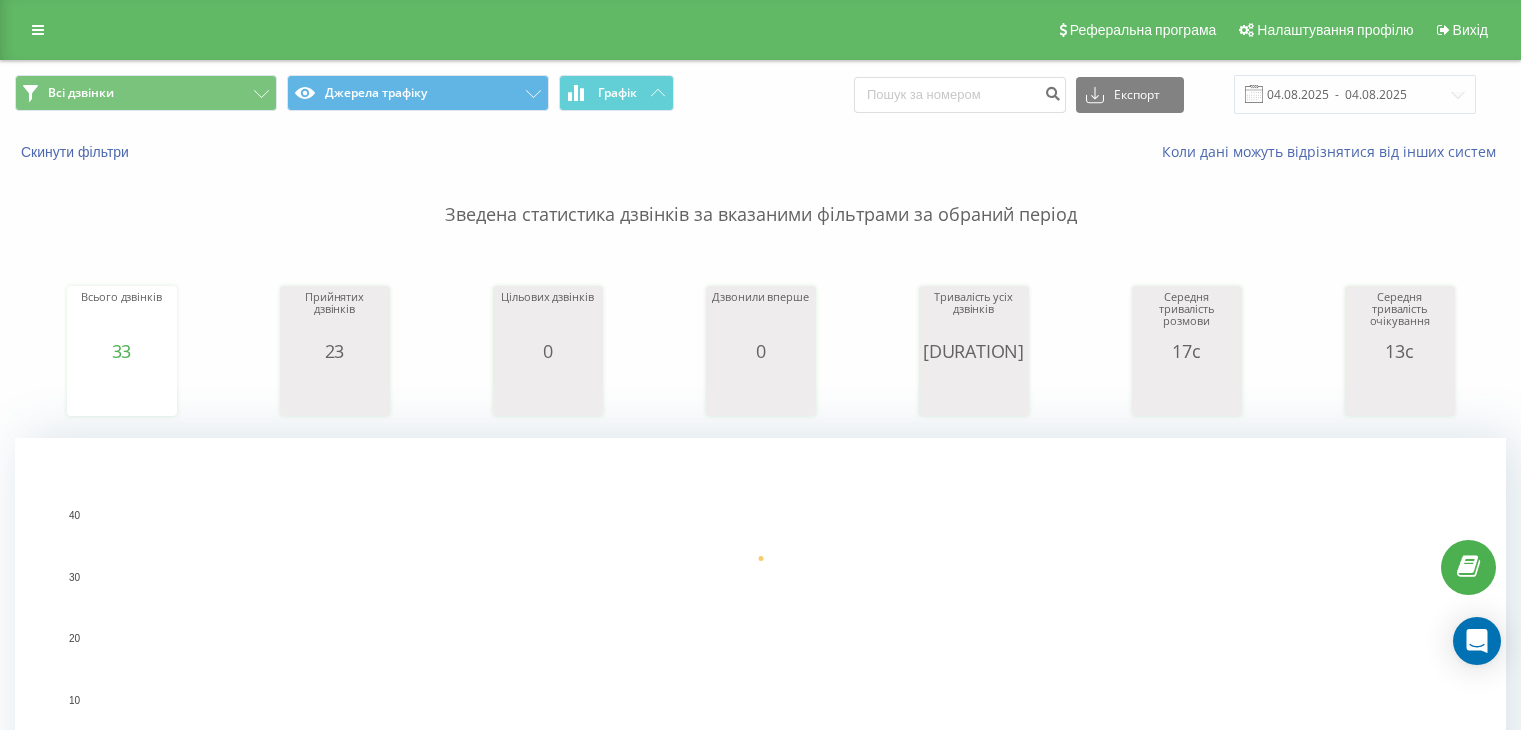 scroll, scrollTop: 0, scrollLeft: 0, axis: both 